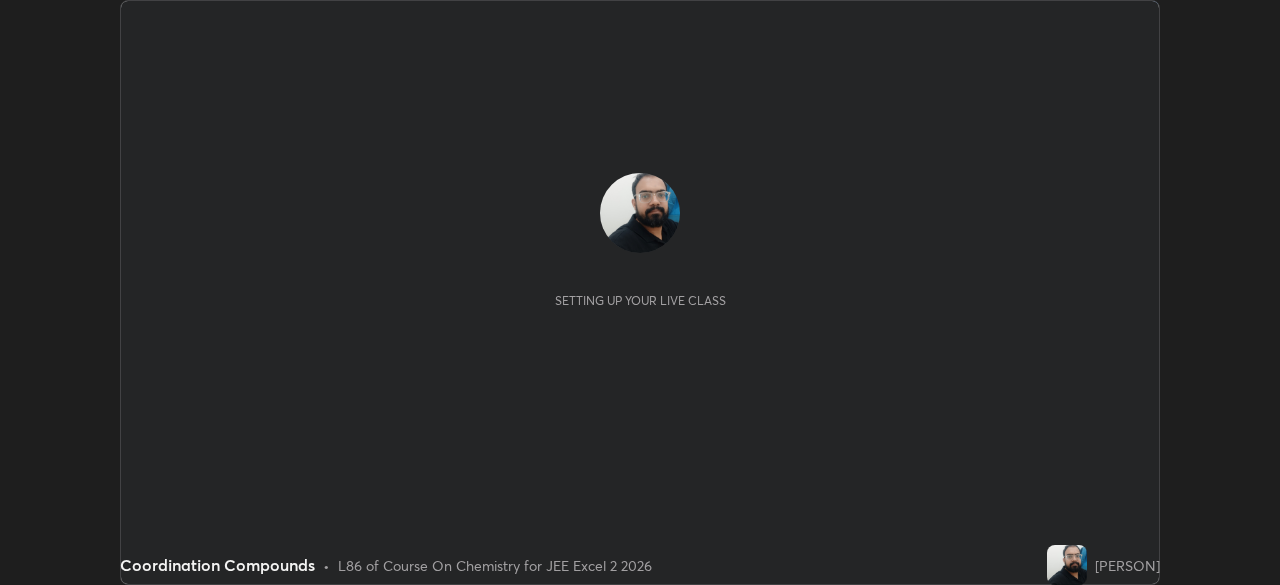 scroll, scrollTop: 0, scrollLeft: 0, axis: both 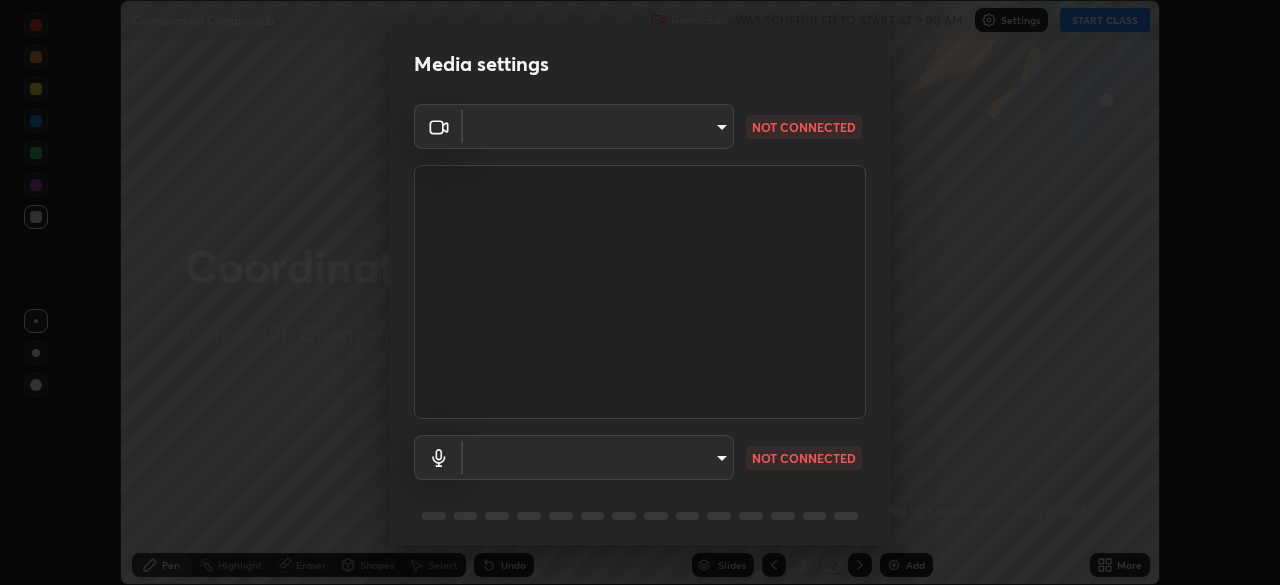 type on "c0fccc6def6e54878234cec608f9adb6f1ff5846390cd9187a75468fa774485e" 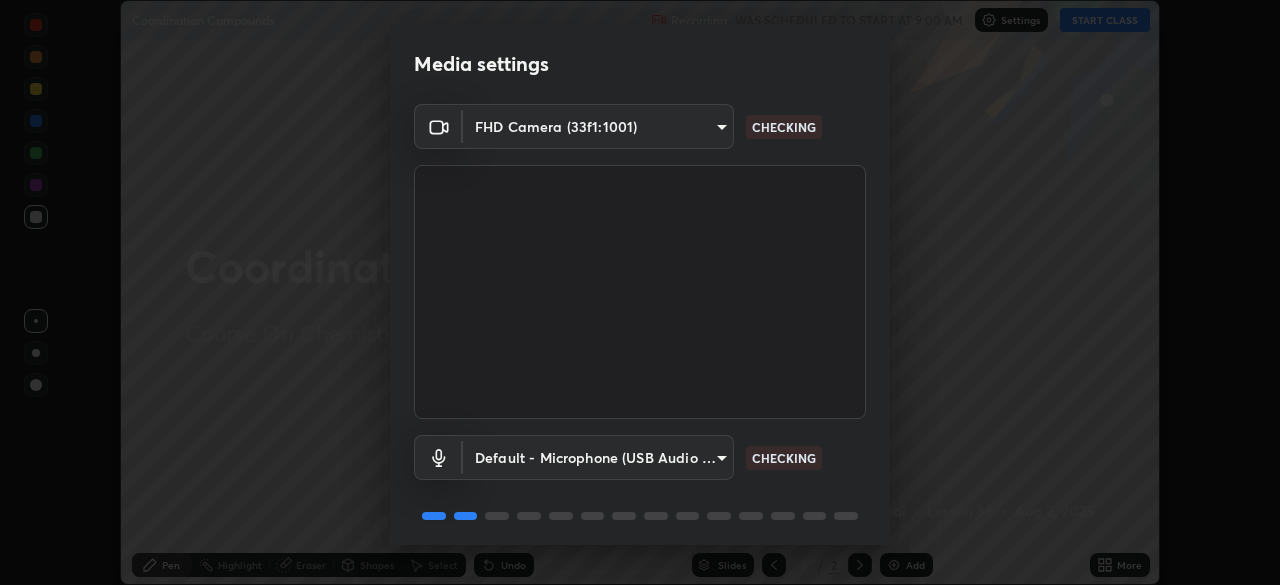 scroll, scrollTop: 71, scrollLeft: 0, axis: vertical 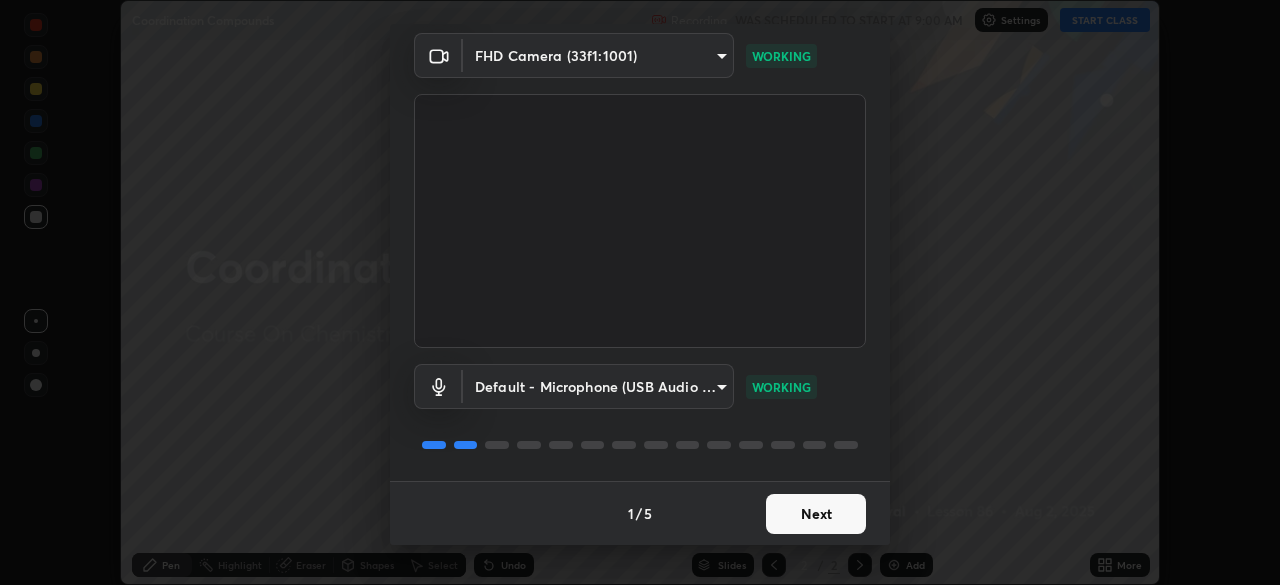 click on "Next" at bounding box center (816, 514) 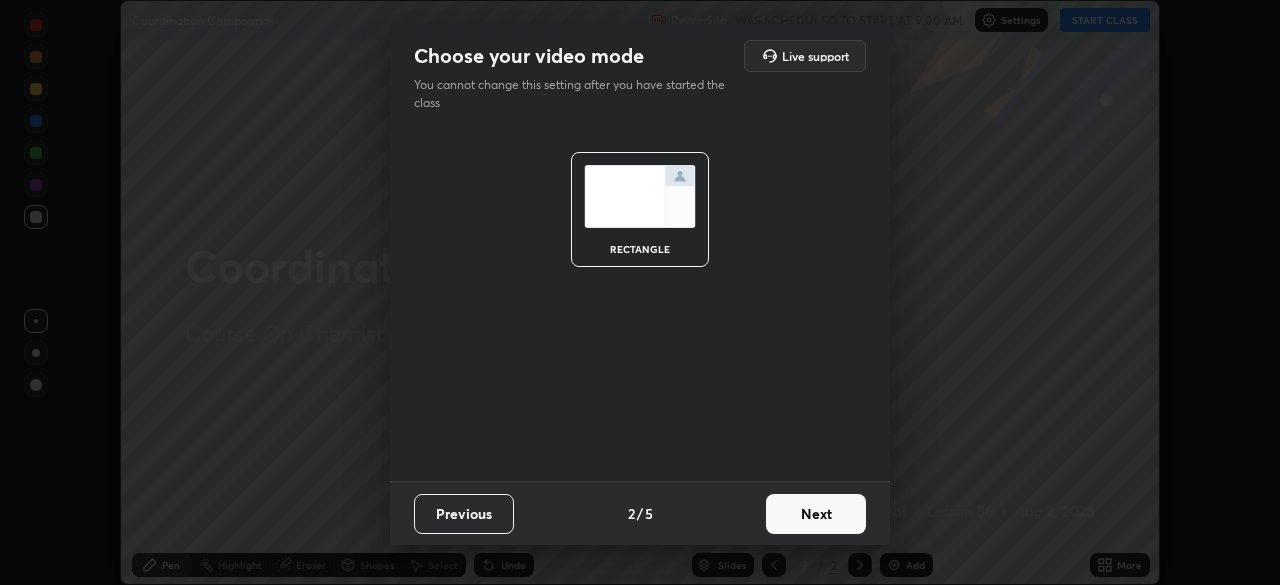 click on "Next" at bounding box center [816, 514] 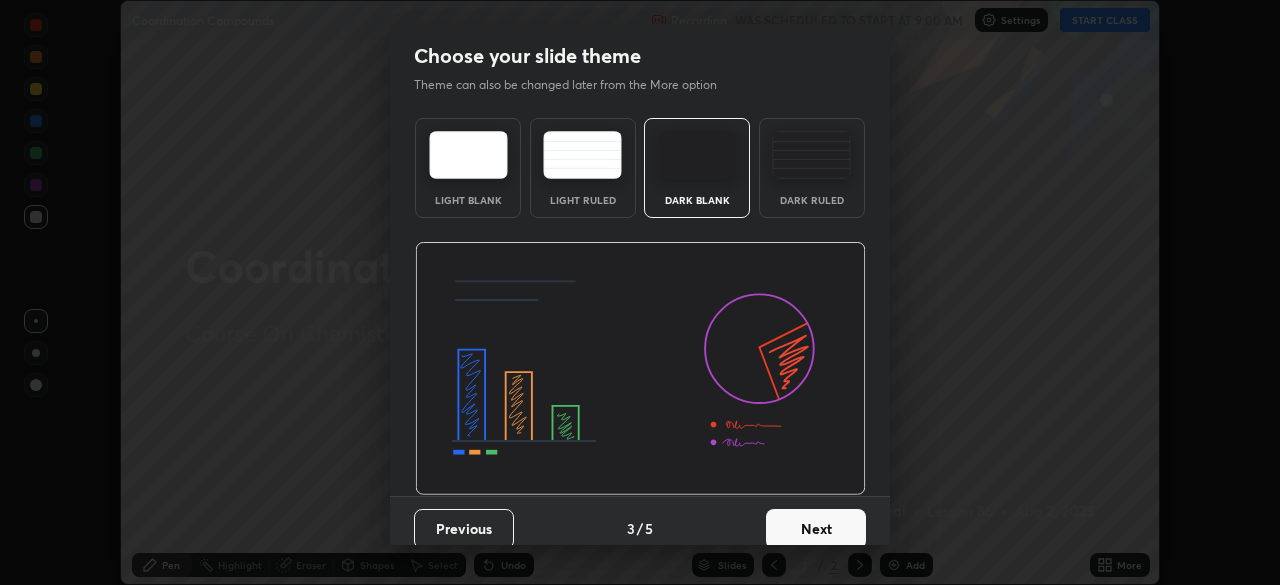 click on "Next" at bounding box center (816, 529) 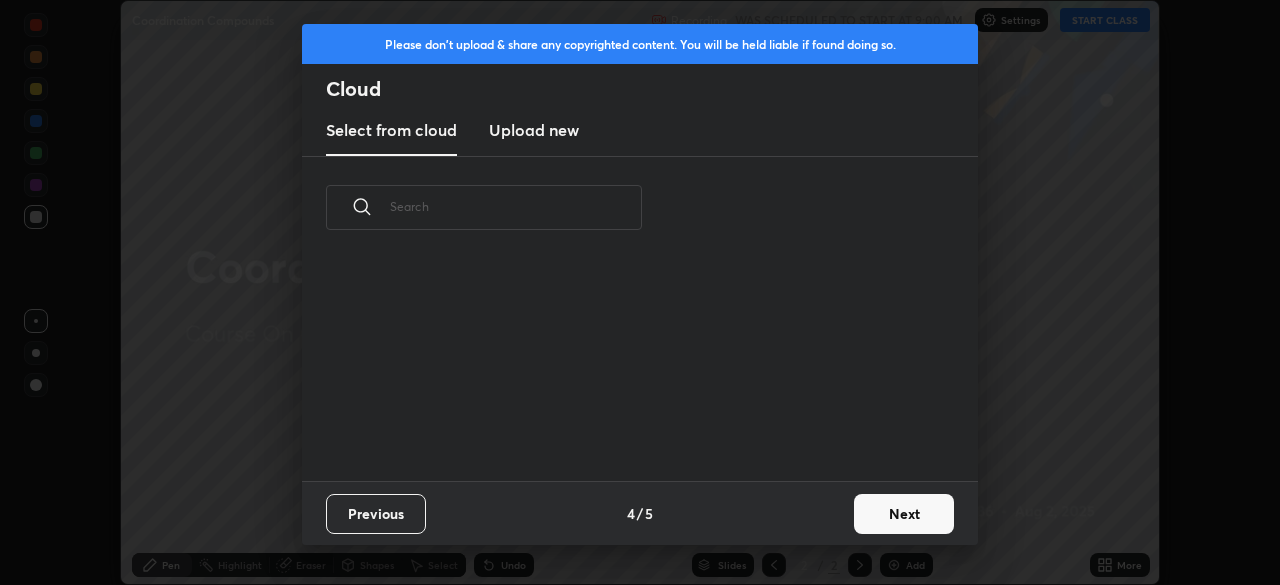 click on "Next" at bounding box center (904, 514) 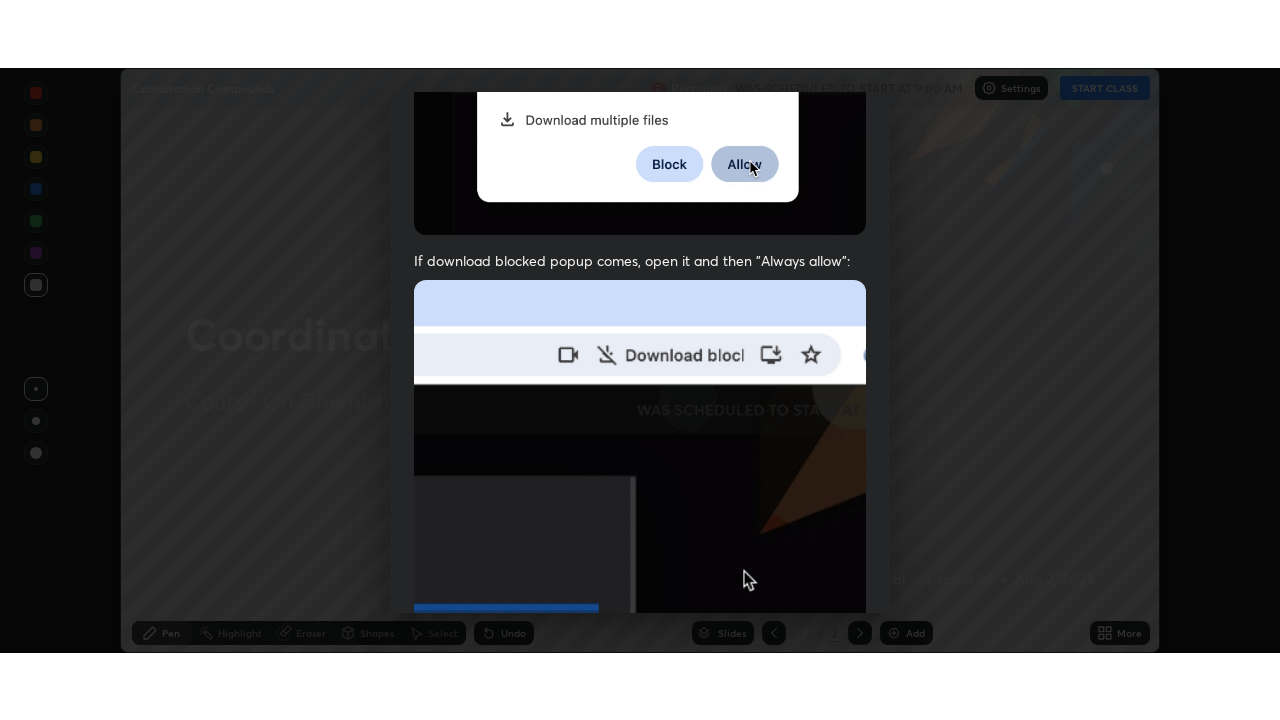 scroll, scrollTop: 479, scrollLeft: 0, axis: vertical 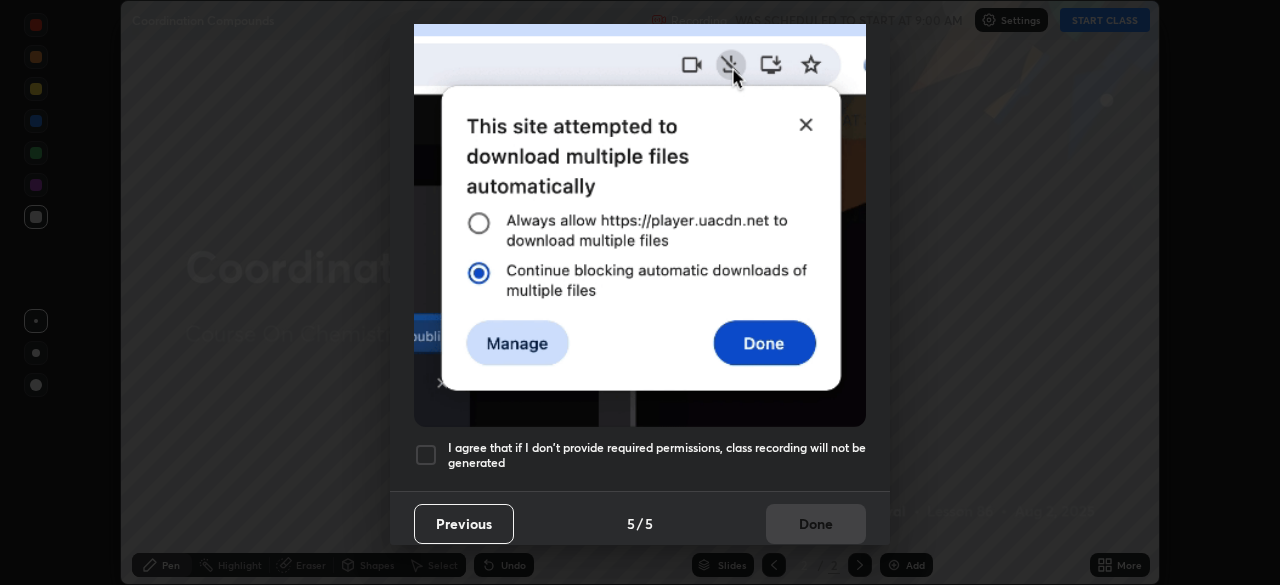 click at bounding box center (426, 455) 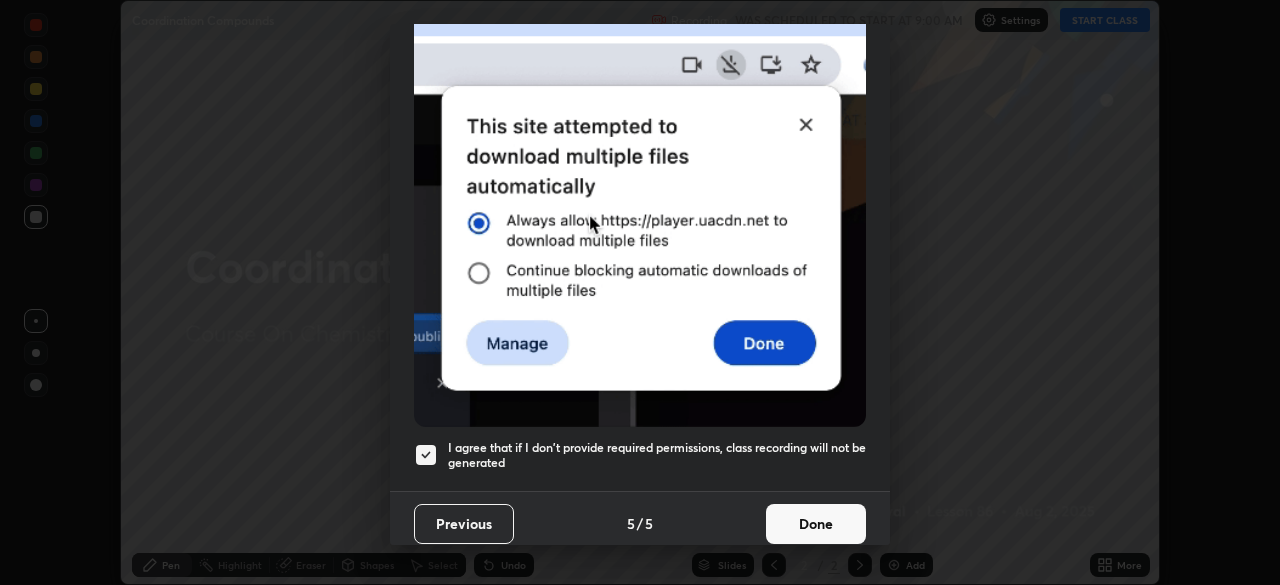 click on "Done" at bounding box center [816, 524] 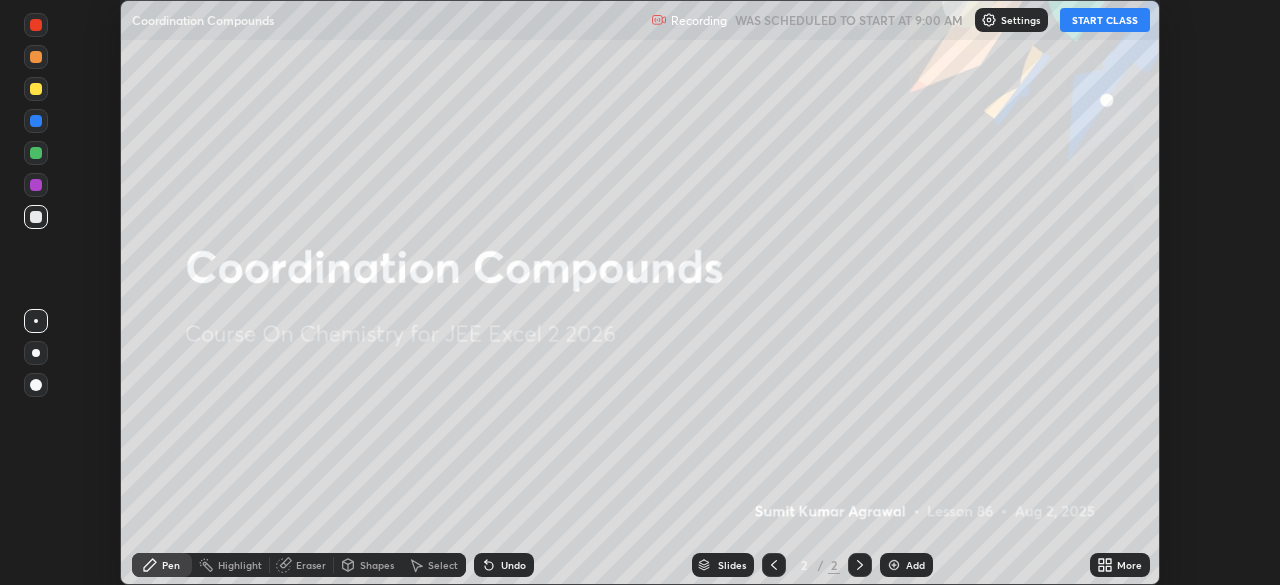 click on "START CLASS" at bounding box center [1105, 20] 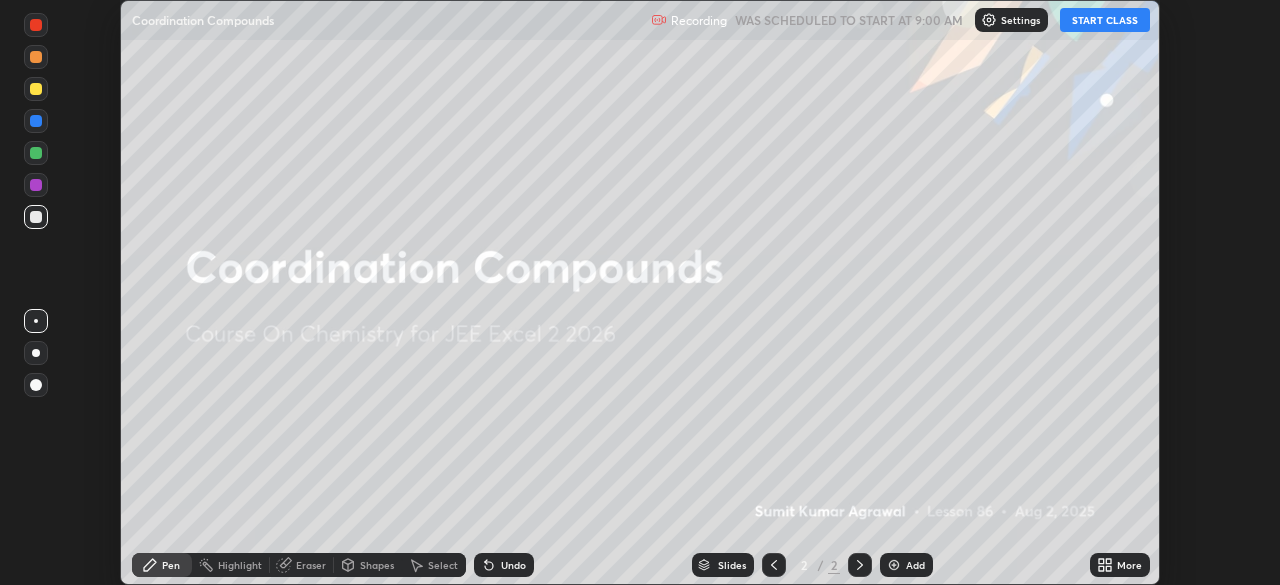 click 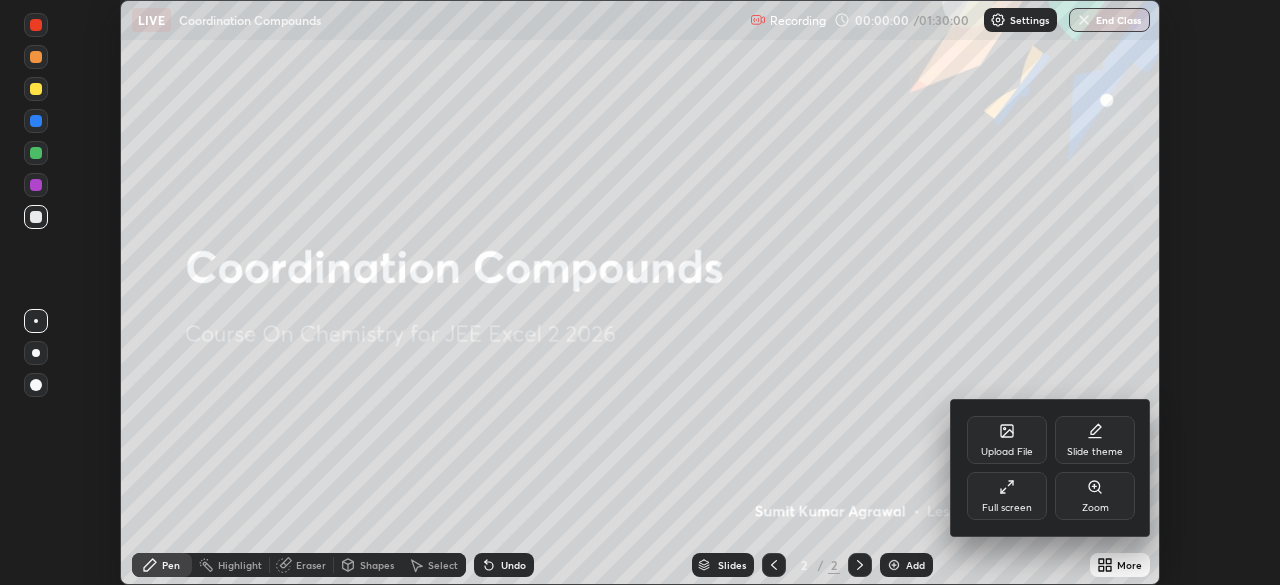 click on "Full screen" at bounding box center (1007, 508) 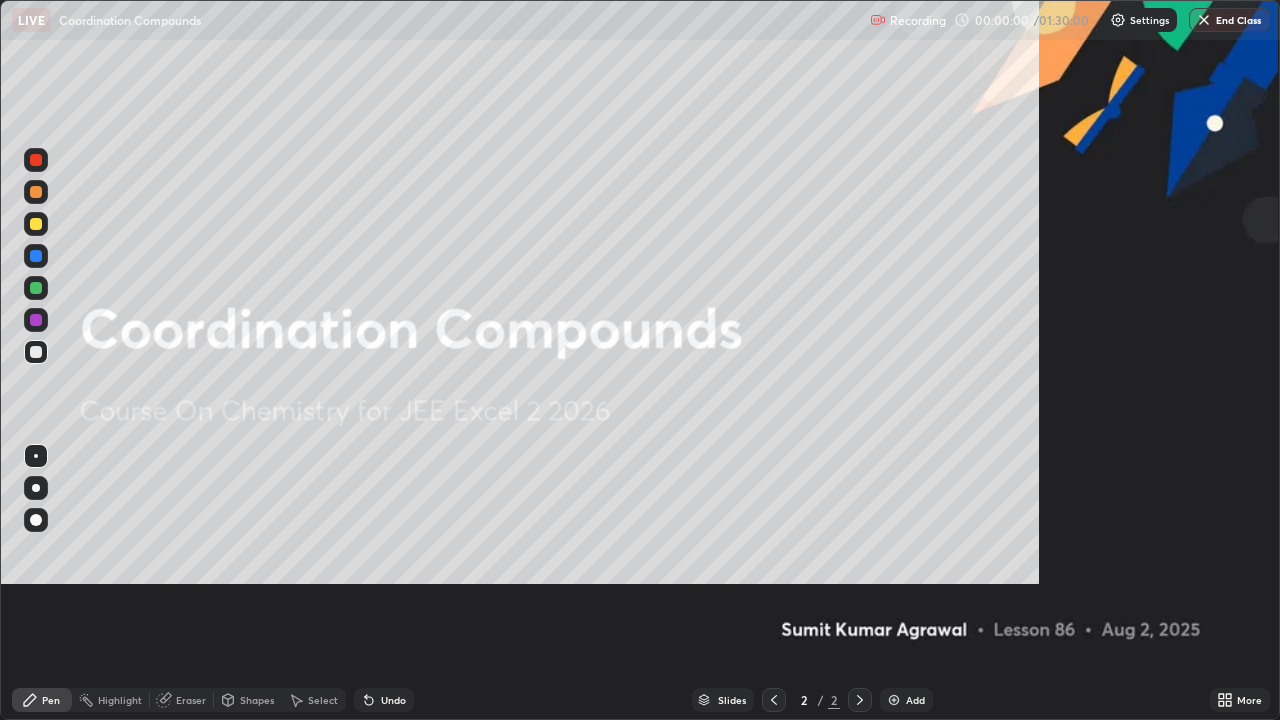 scroll, scrollTop: 99280, scrollLeft: 98720, axis: both 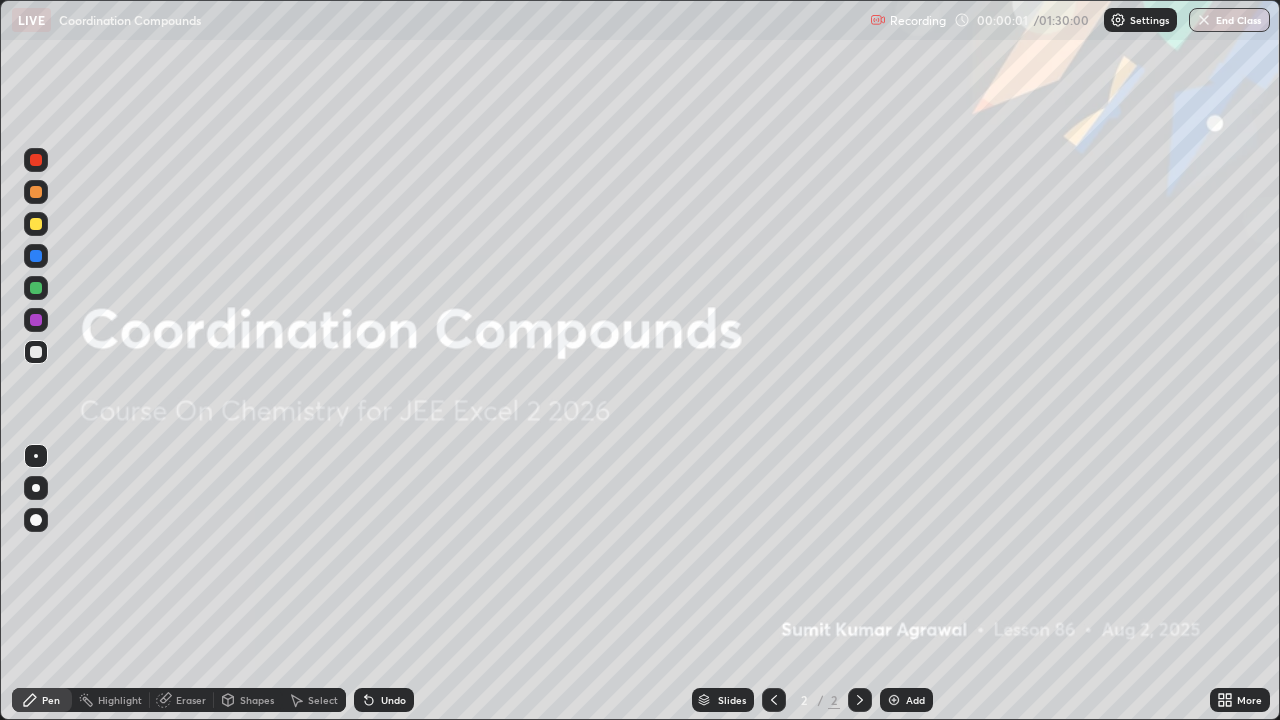 click on "Add" at bounding box center (906, 700) 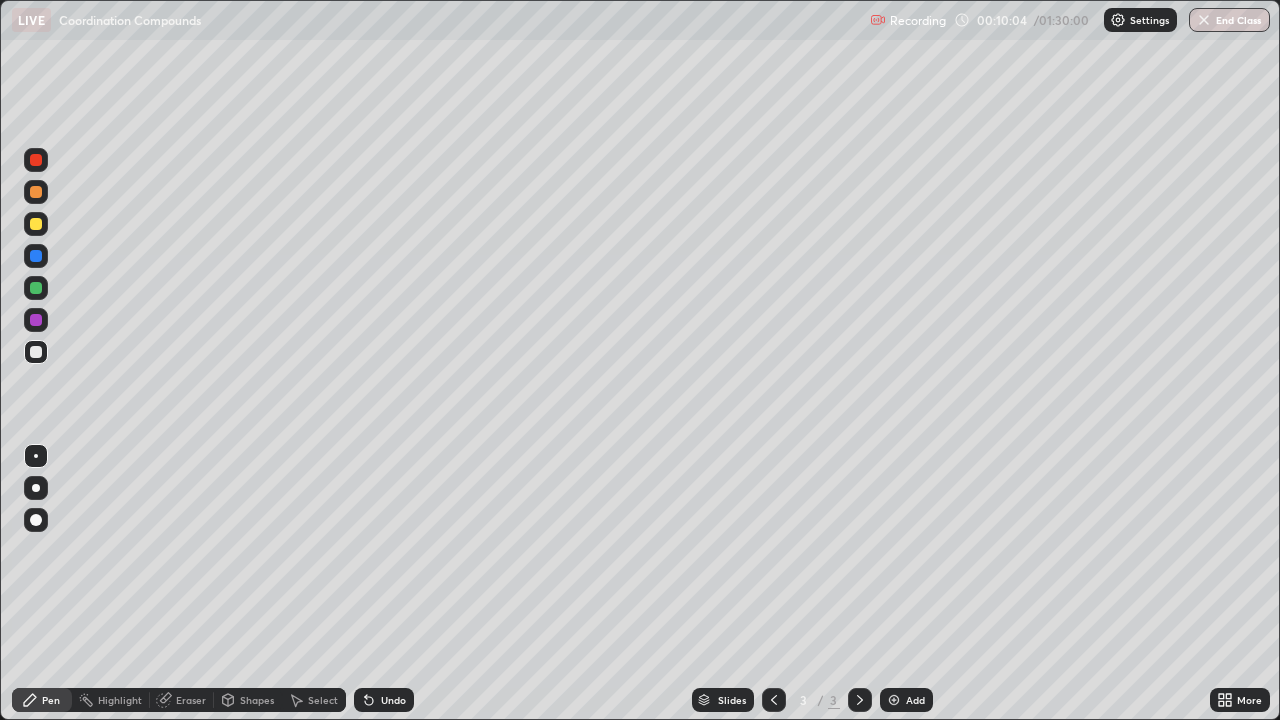 click on "Undo" at bounding box center (384, 700) 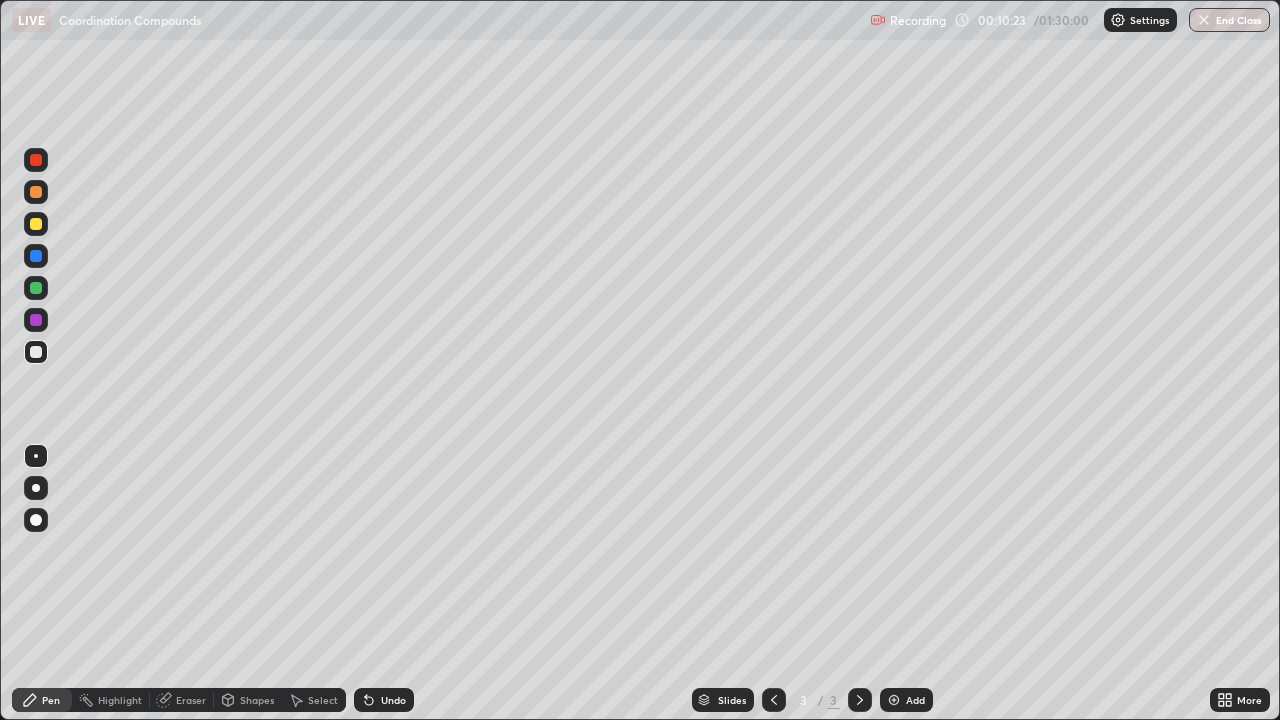 click on "Undo" at bounding box center (393, 700) 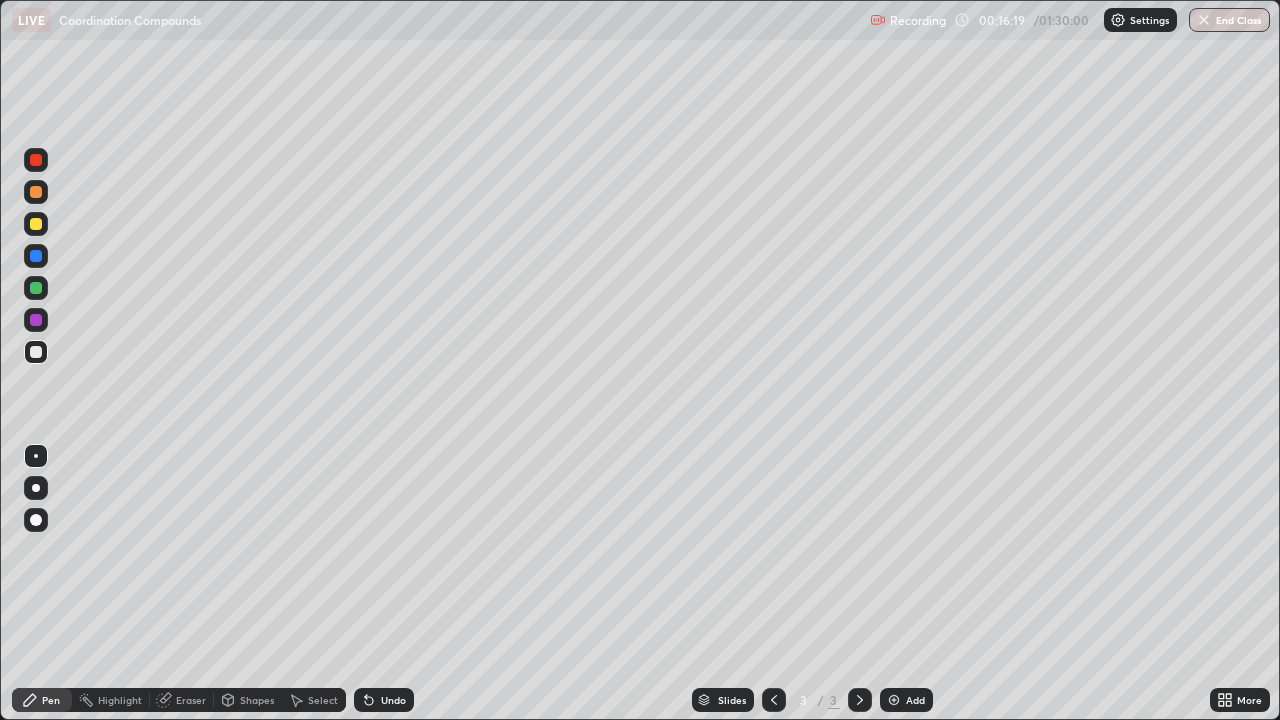 click on "Add" at bounding box center [906, 700] 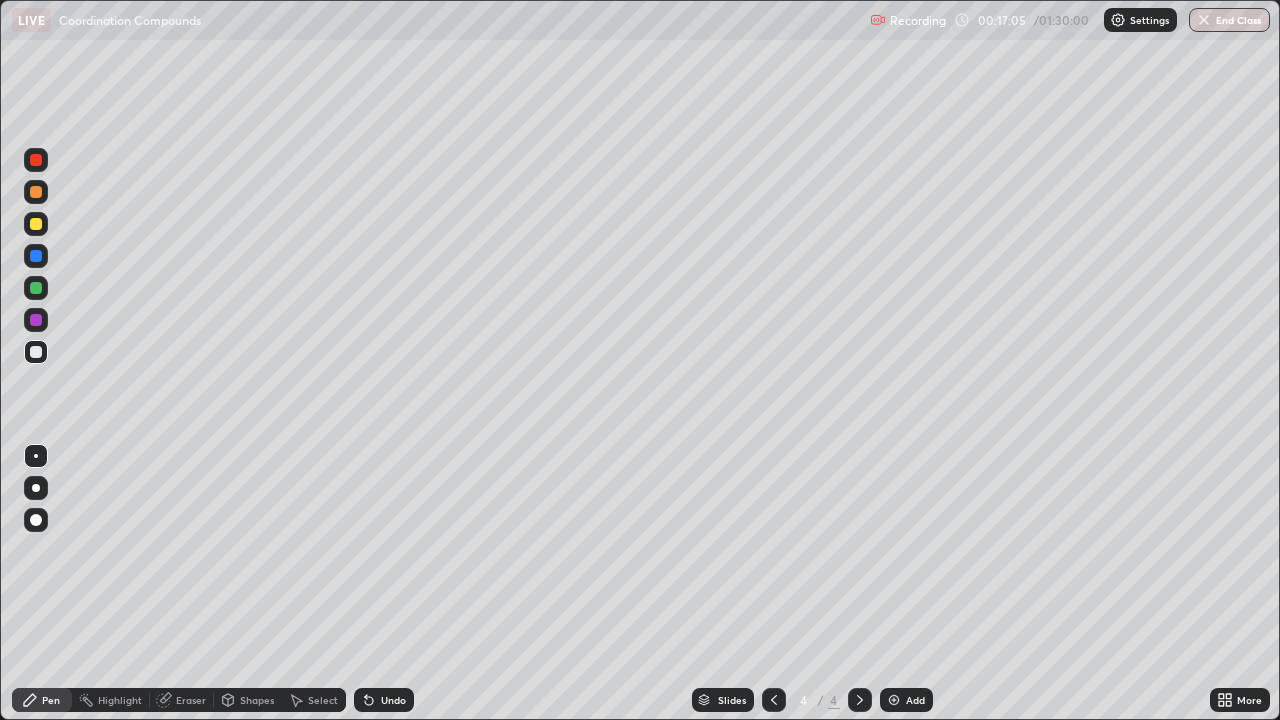 click on "Undo" at bounding box center [384, 700] 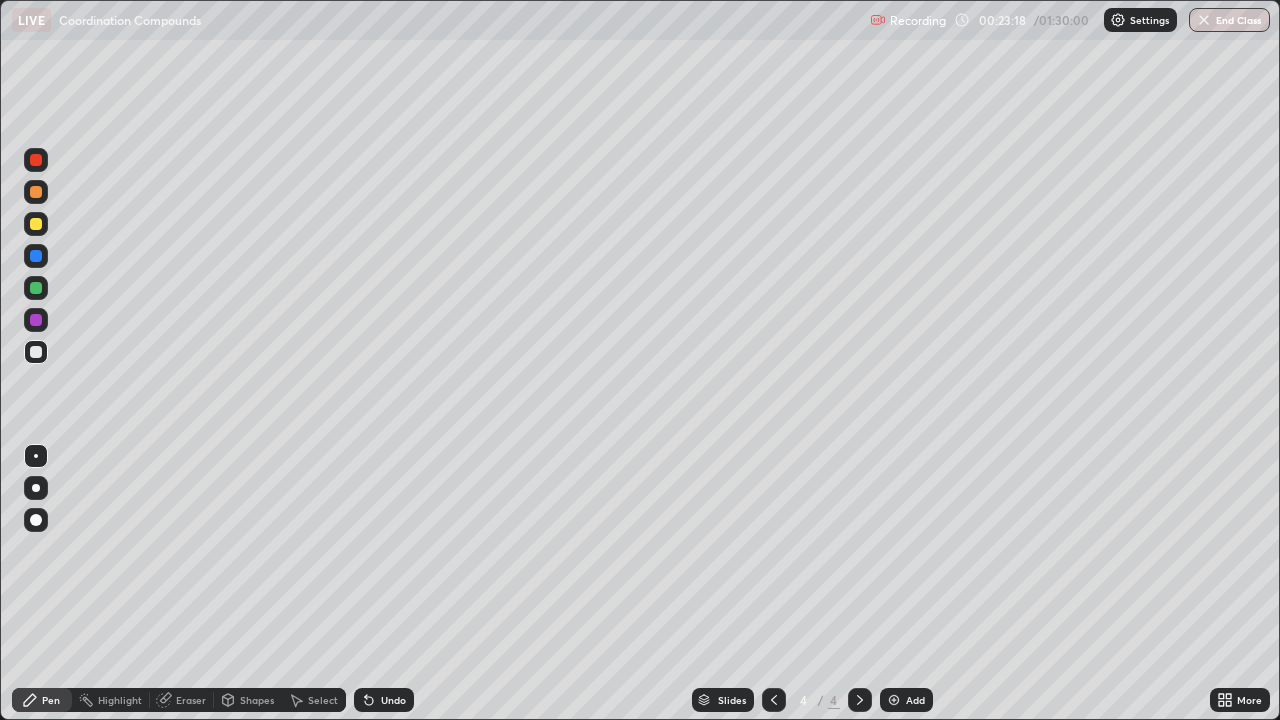 click on "Undo" at bounding box center (393, 700) 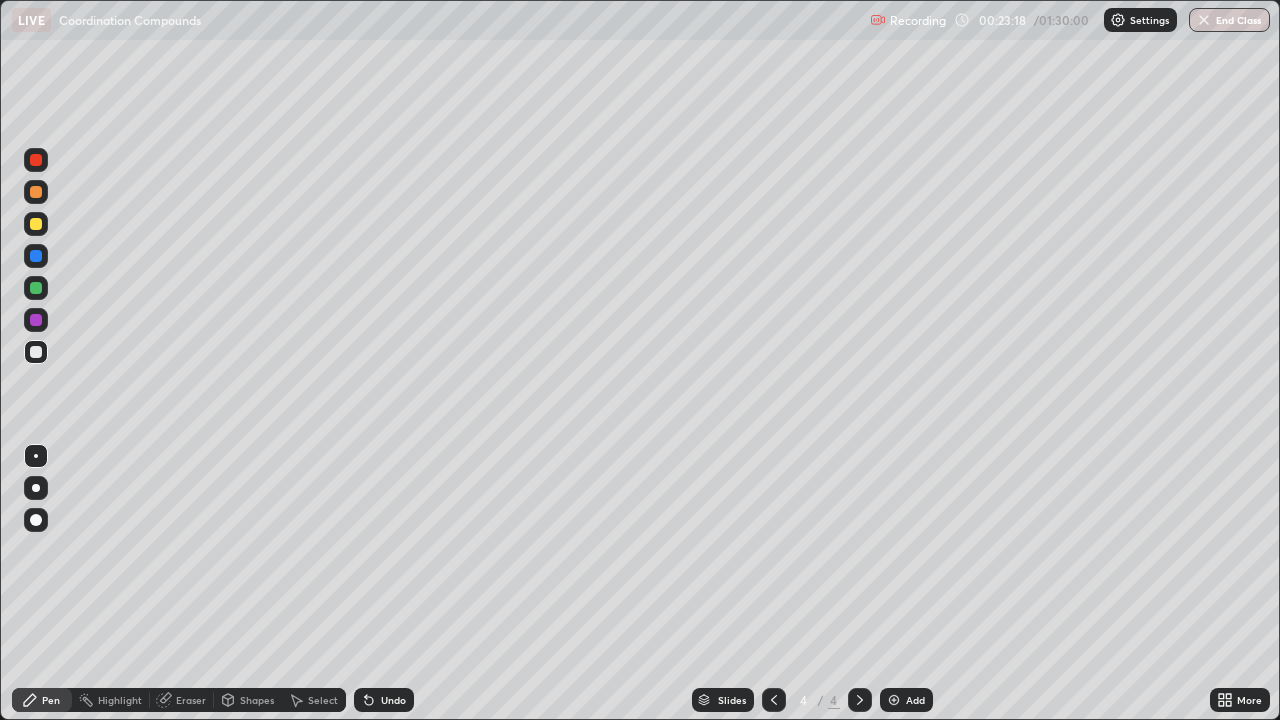 click on "Undo" at bounding box center [393, 700] 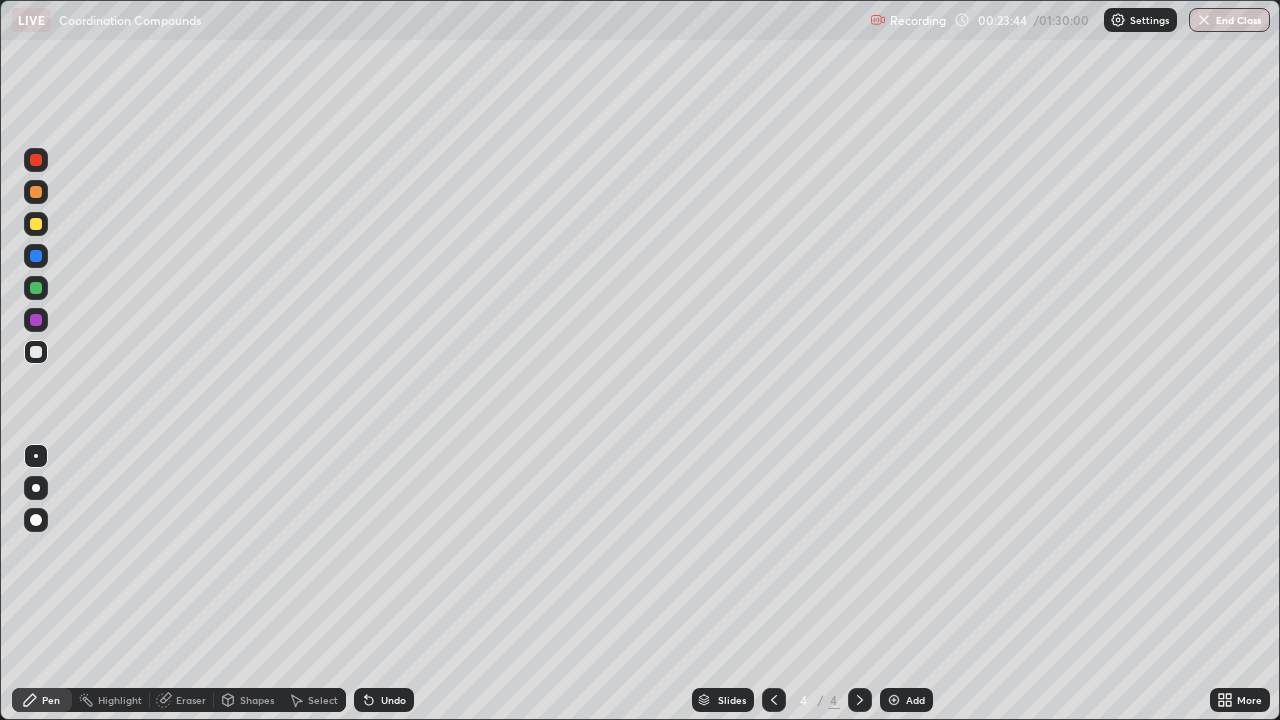 click on "Undo" at bounding box center (393, 700) 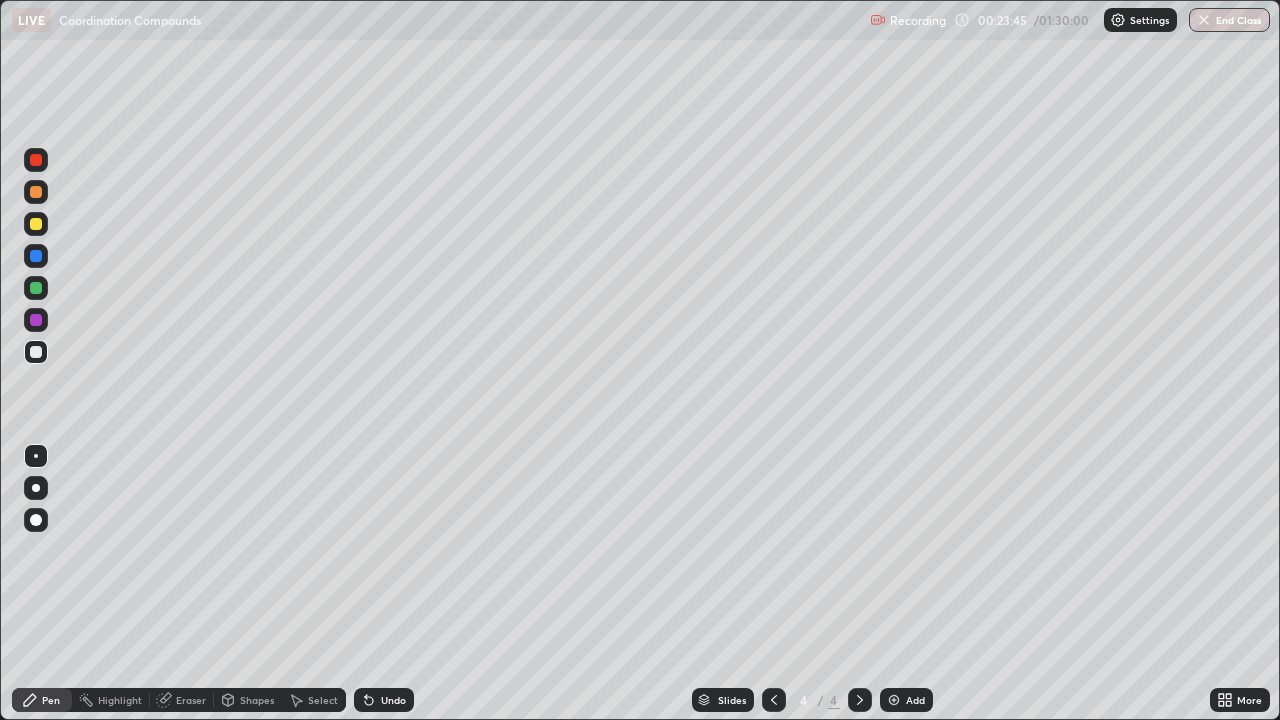 click on "Undo" at bounding box center [384, 700] 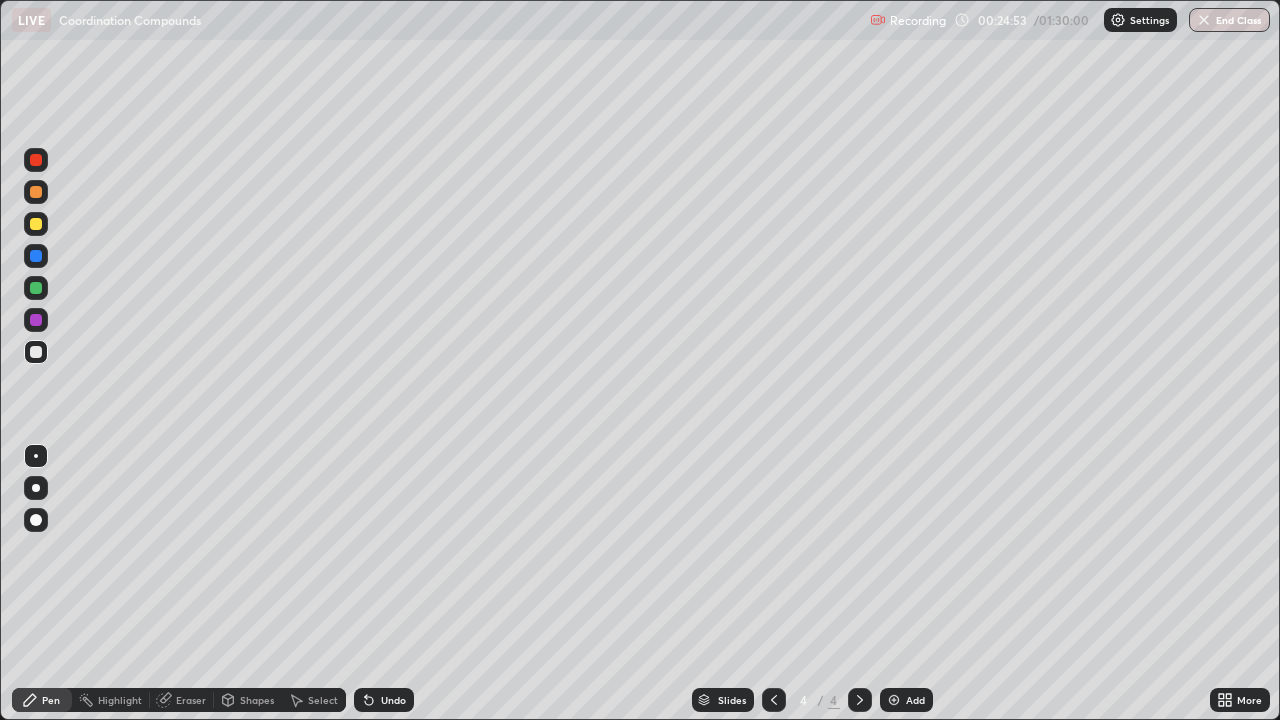 click on "Add" at bounding box center (915, 700) 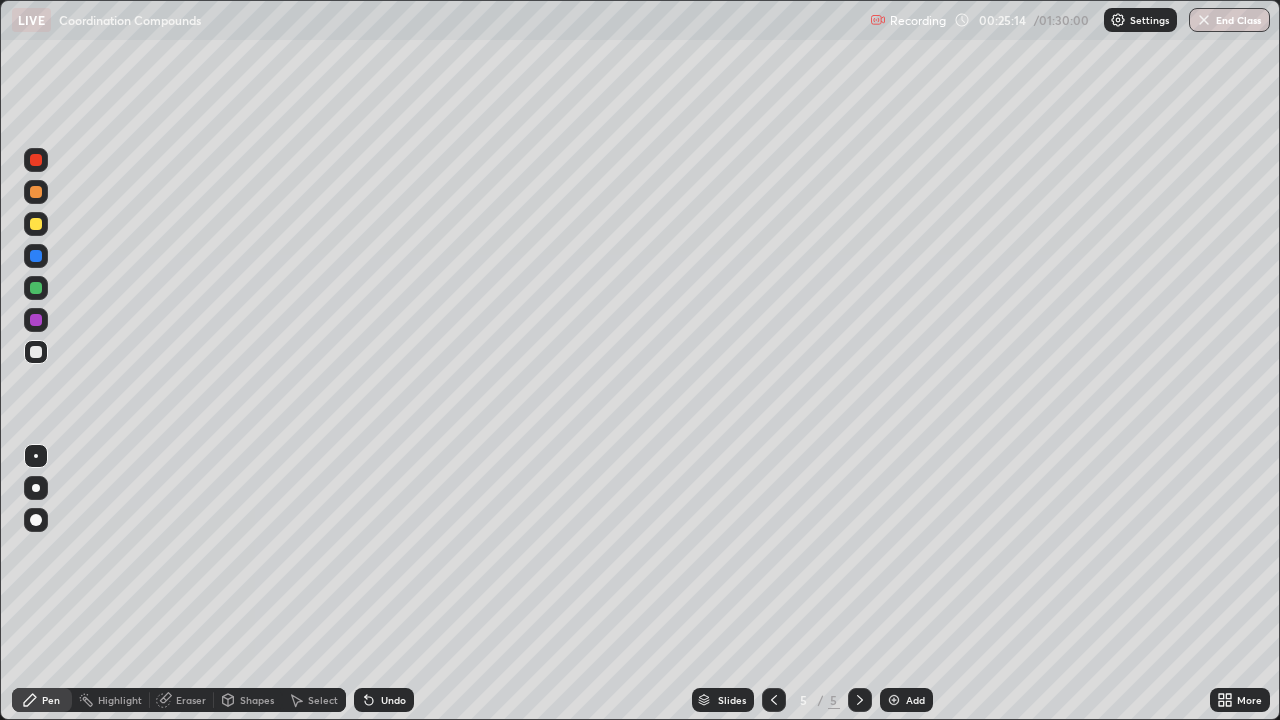 click on "Eraser" at bounding box center [191, 700] 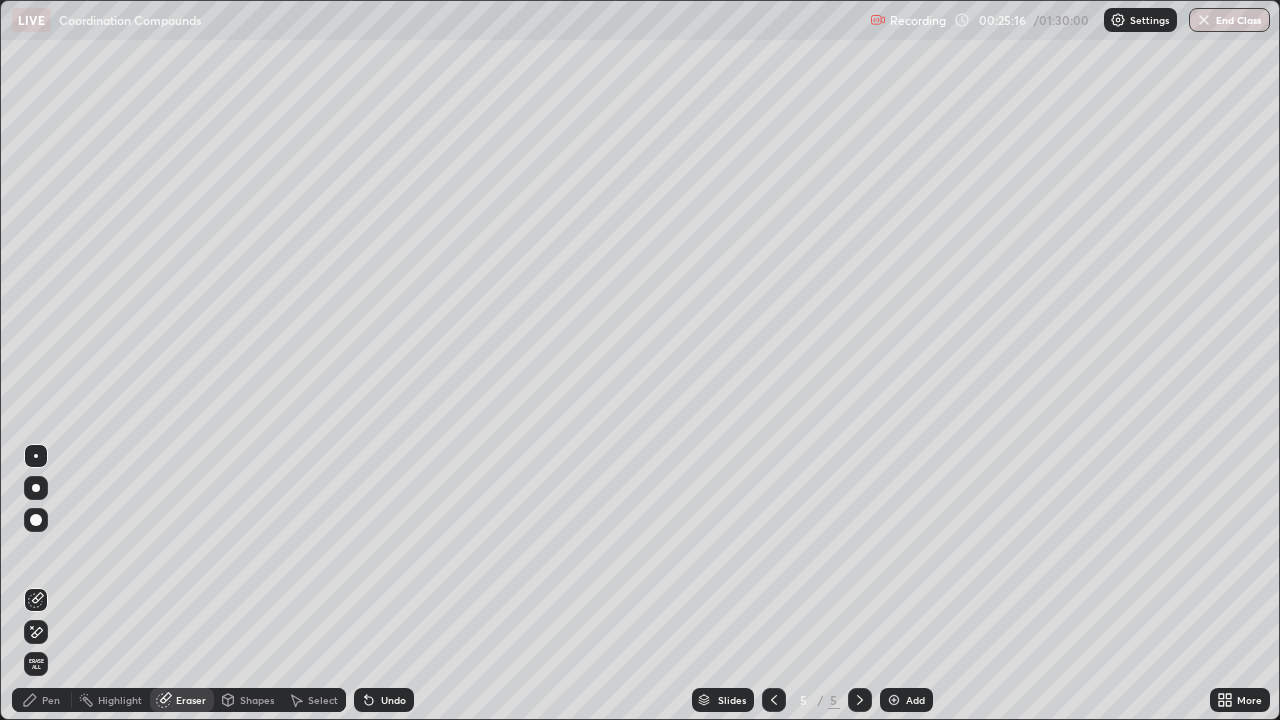 click on "Erase all" at bounding box center [36, 664] 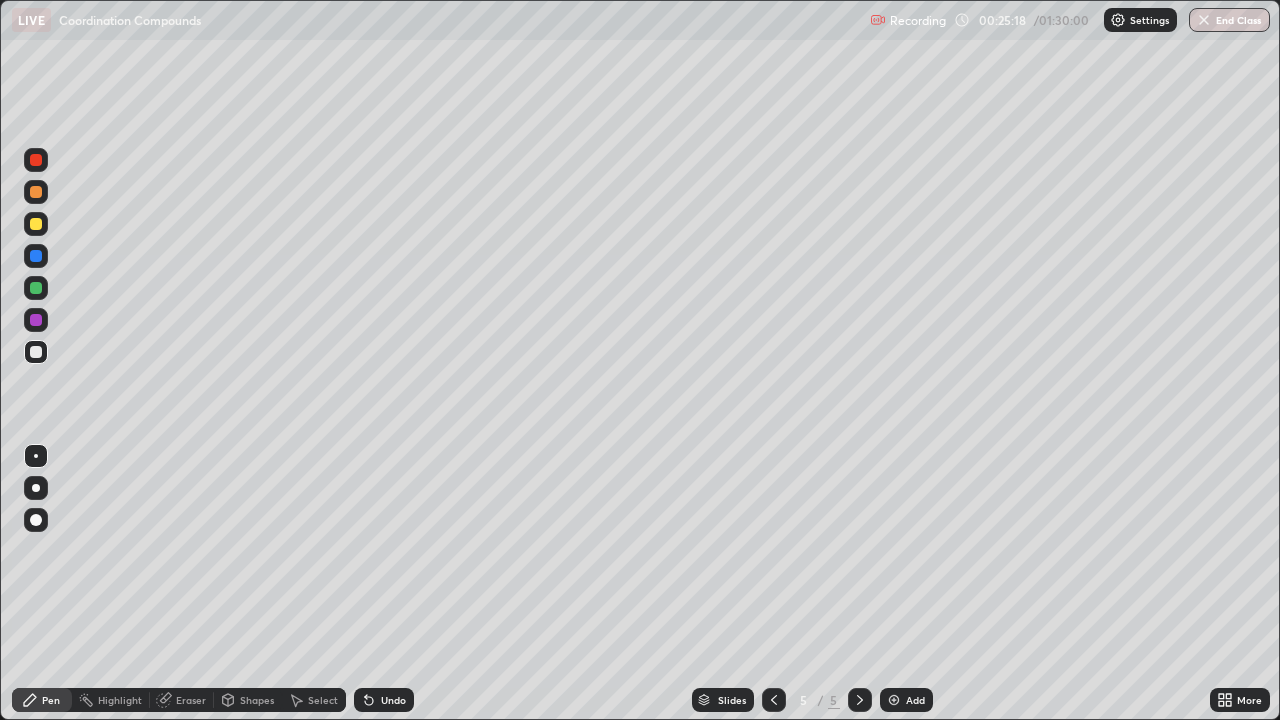 click 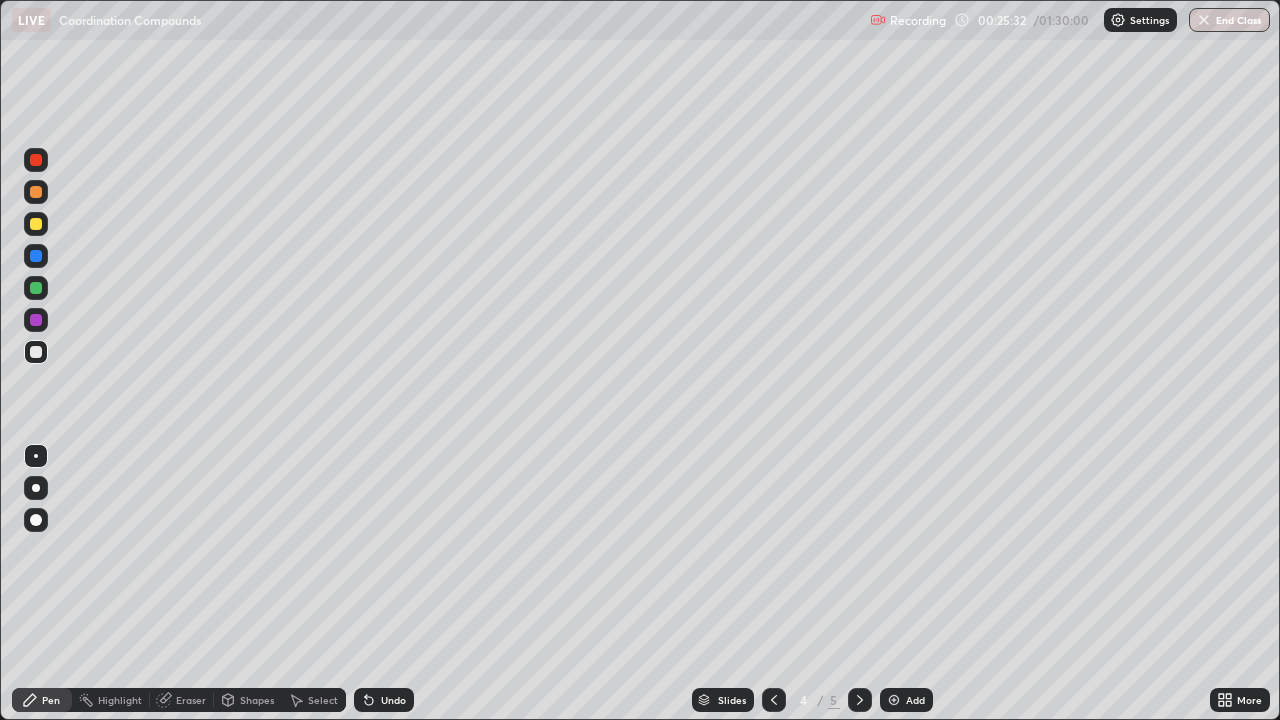 click 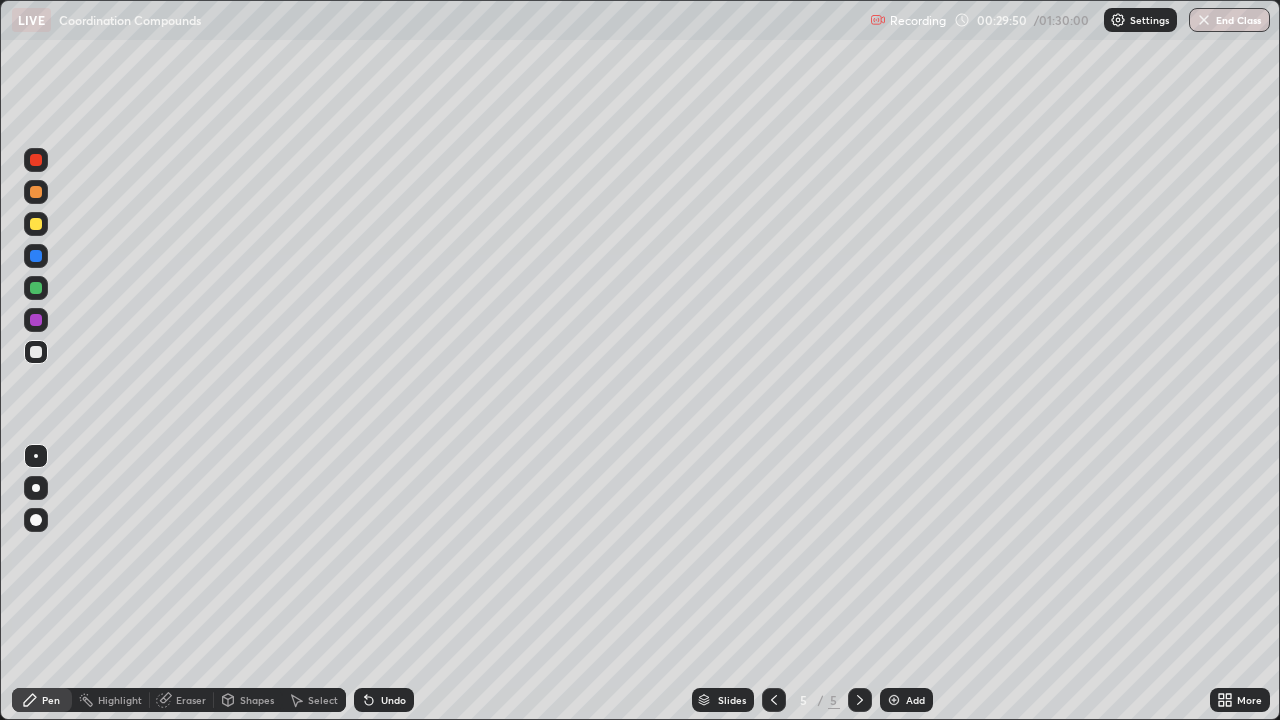 click on "Eraser" at bounding box center [191, 700] 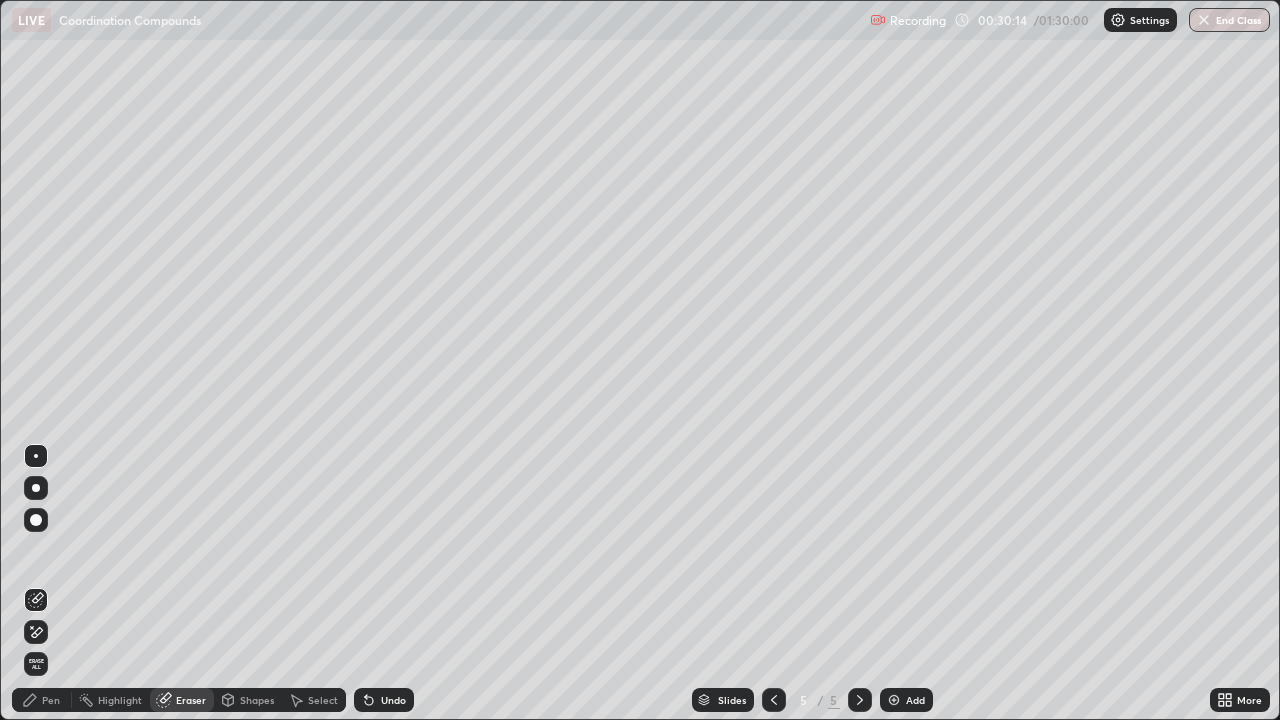 click on "Pen" at bounding box center [51, 700] 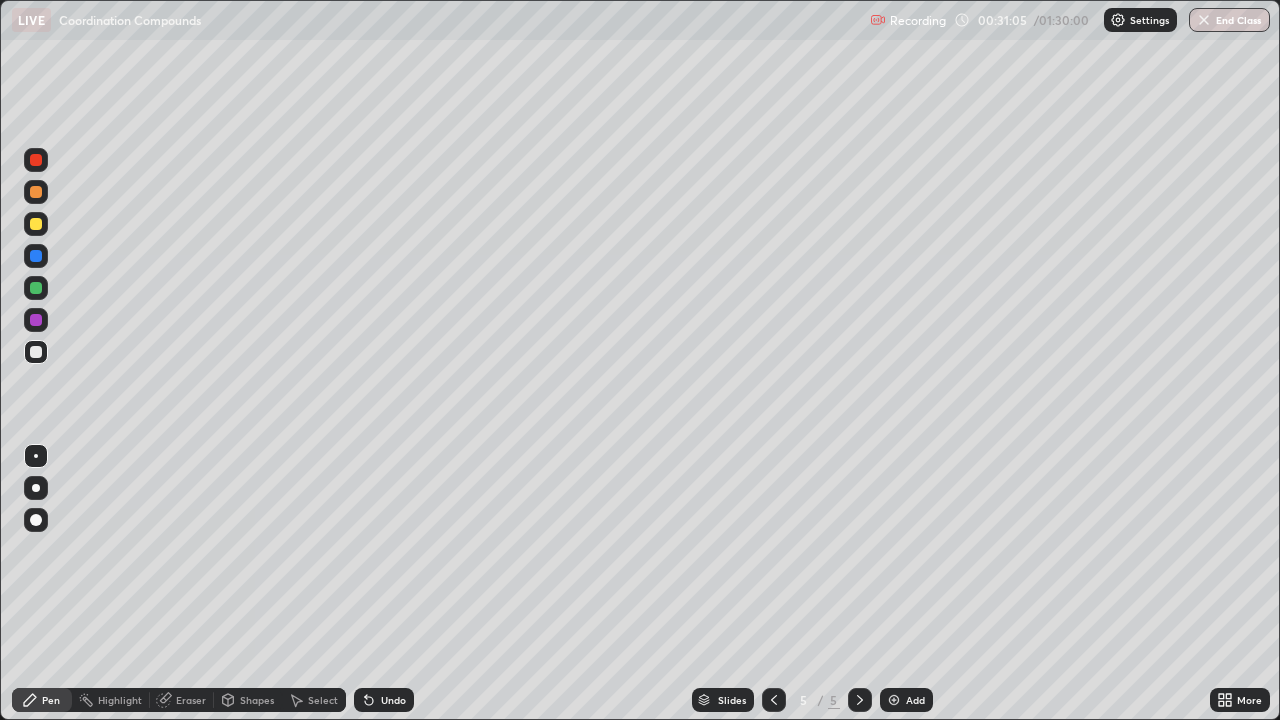 click on "Undo" at bounding box center (393, 700) 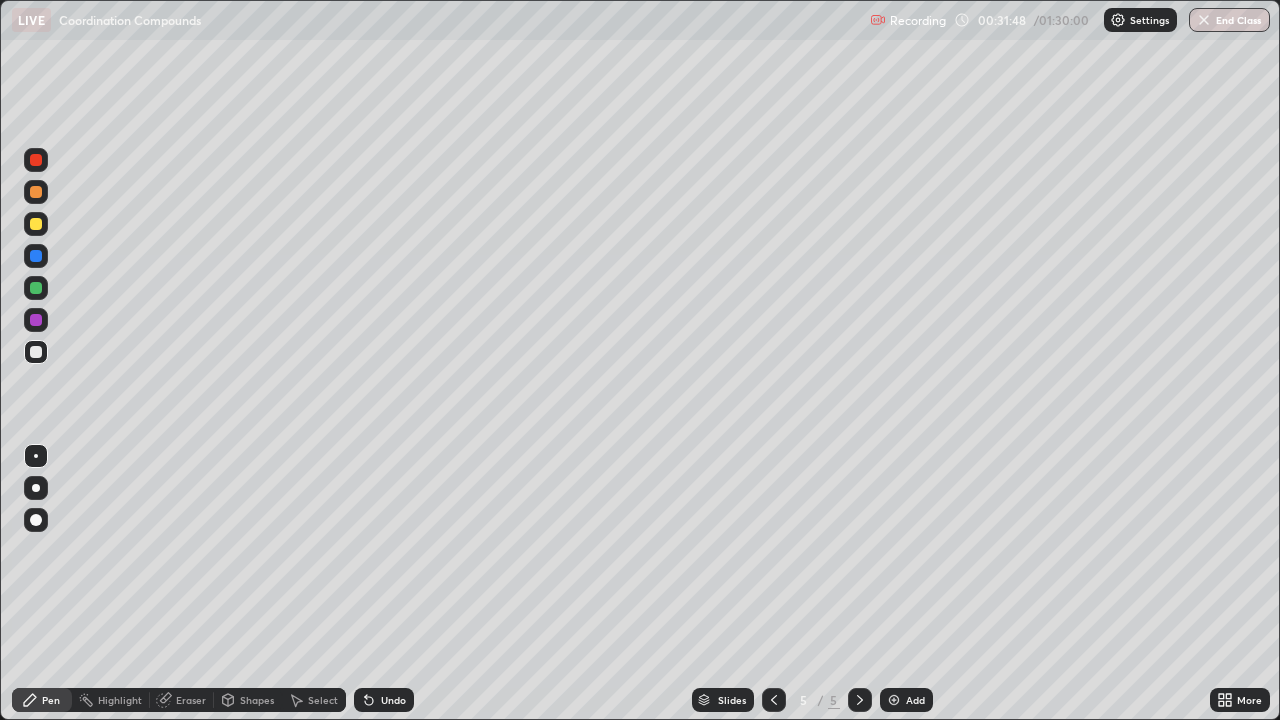 click on "Eraser" at bounding box center (191, 700) 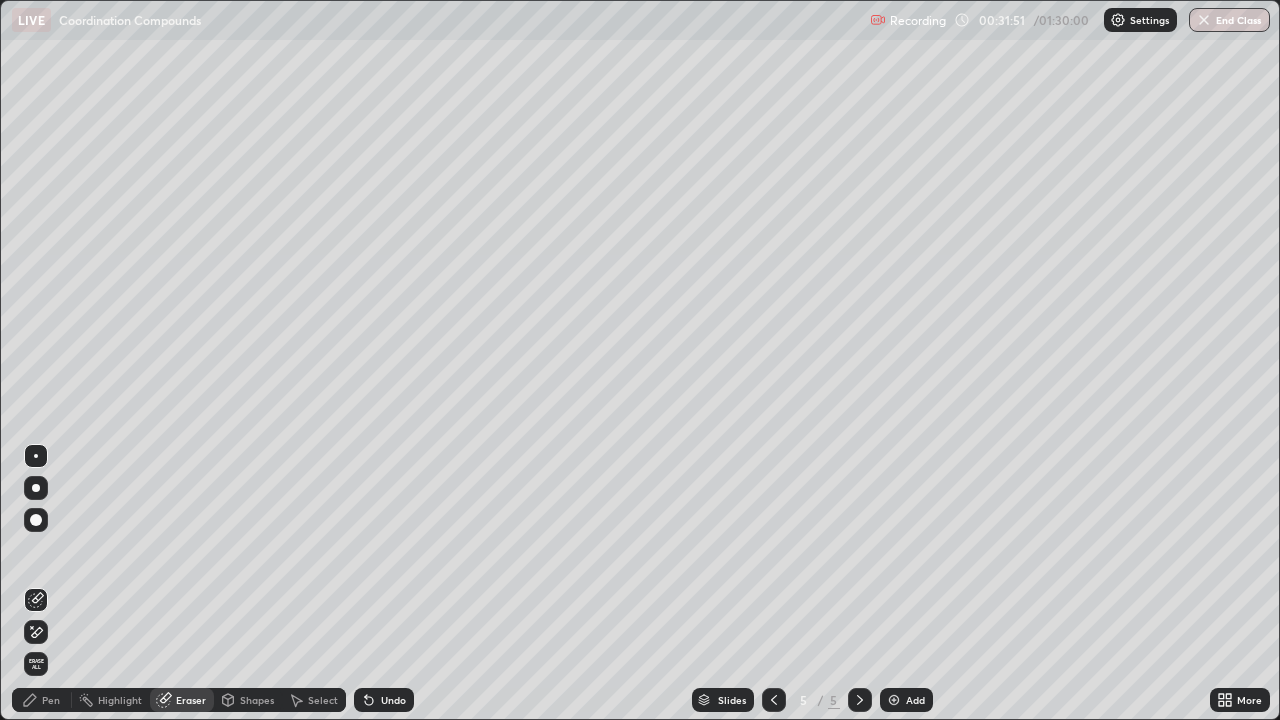 click on "Pen" at bounding box center (51, 700) 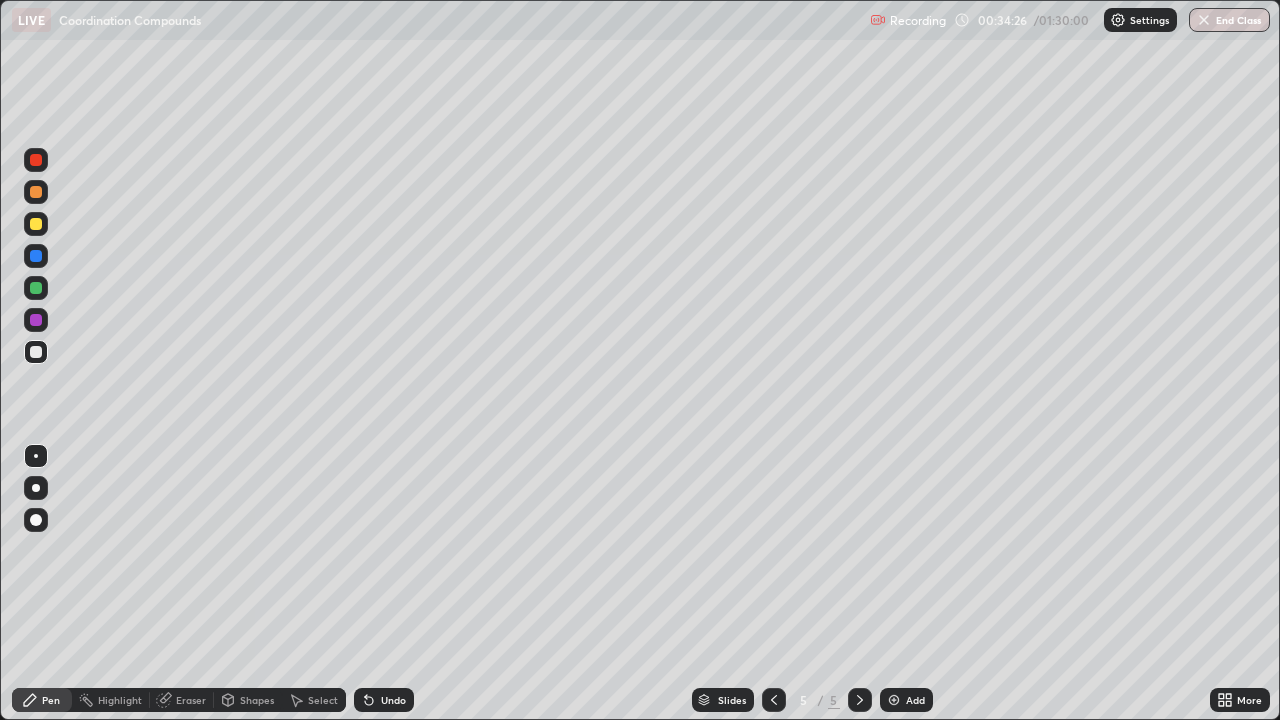 click at bounding box center (894, 700) 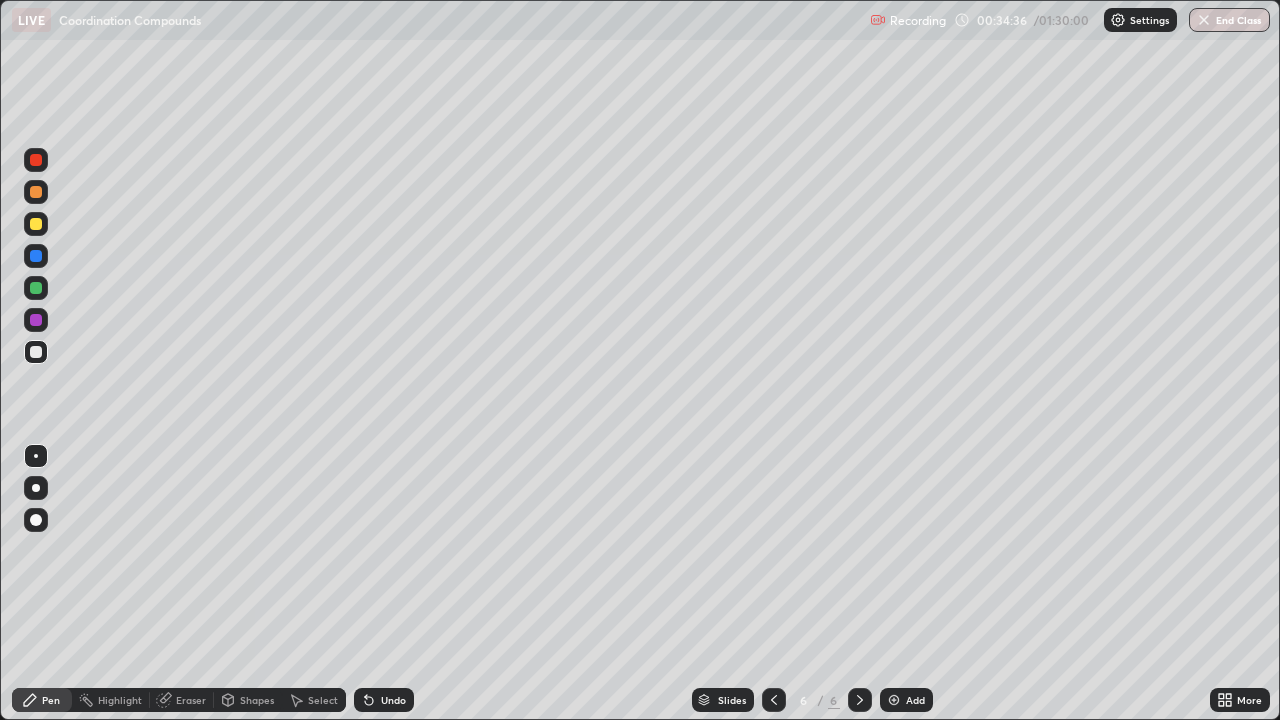 click 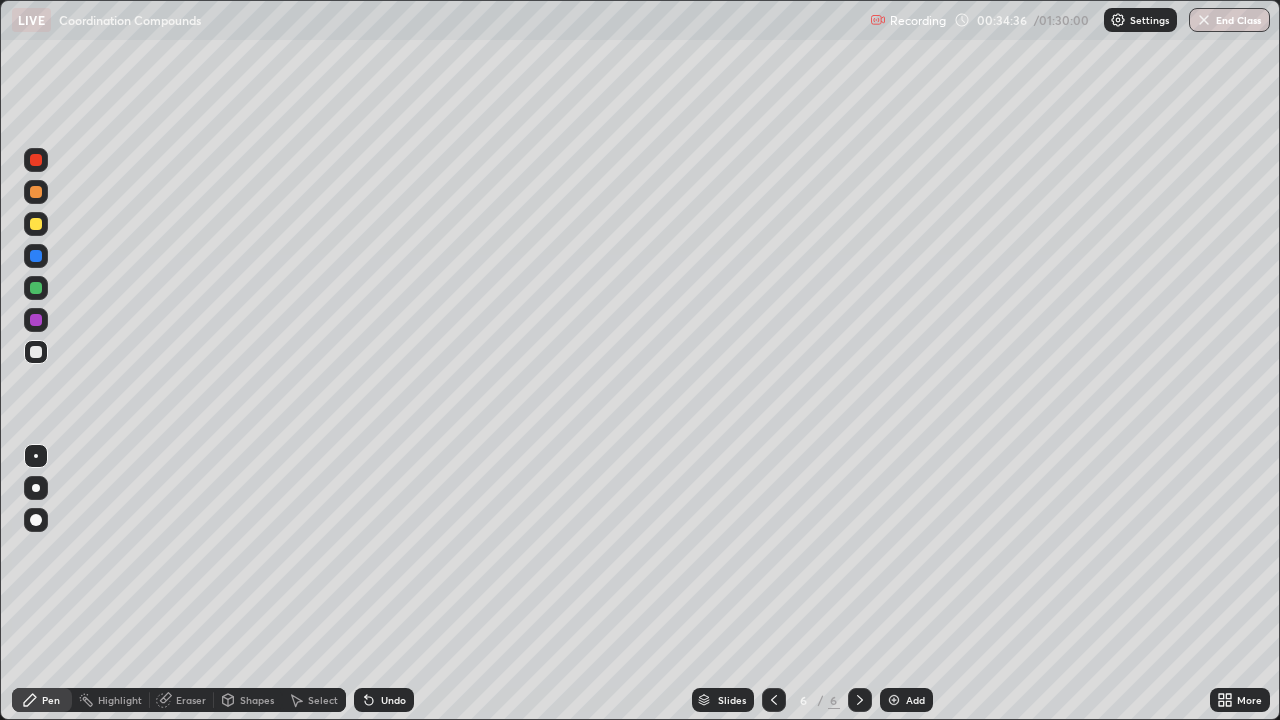 click on "Undo" at bounding box center [393, 700] 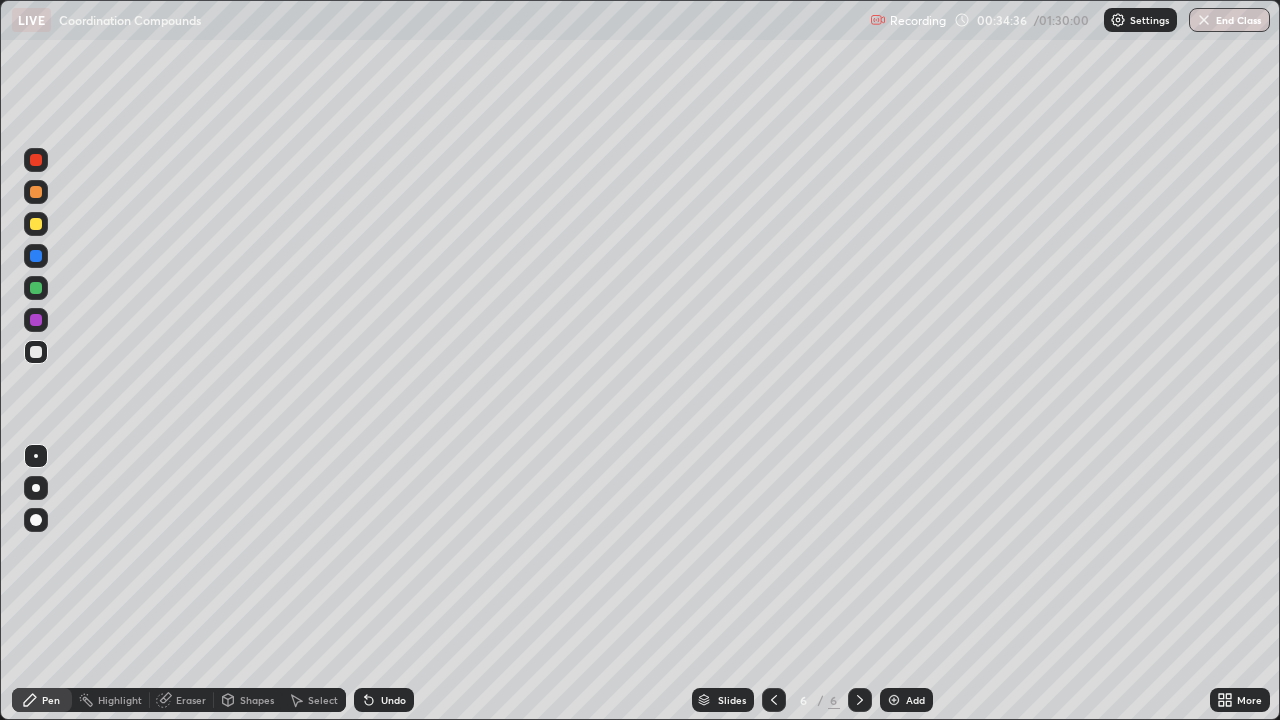 click on "Undo" at bounding box center [393, 700] 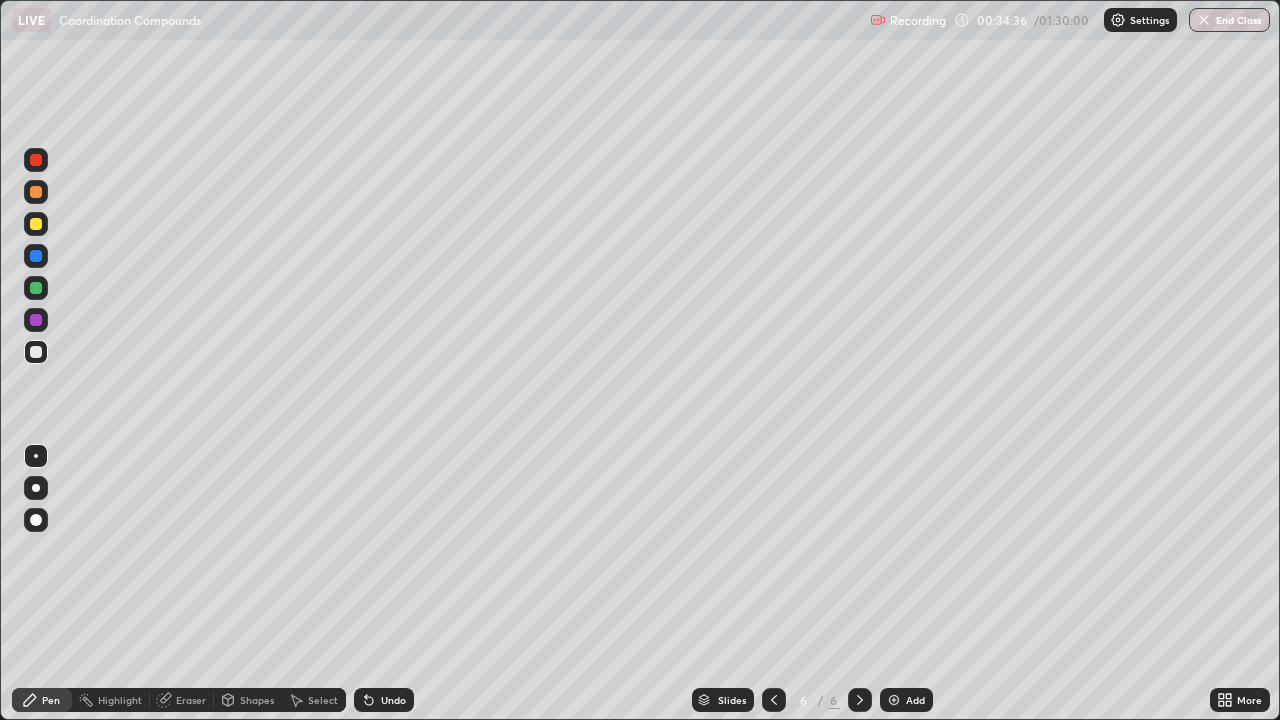 click on "Undo" at bounding box center [384, 700] 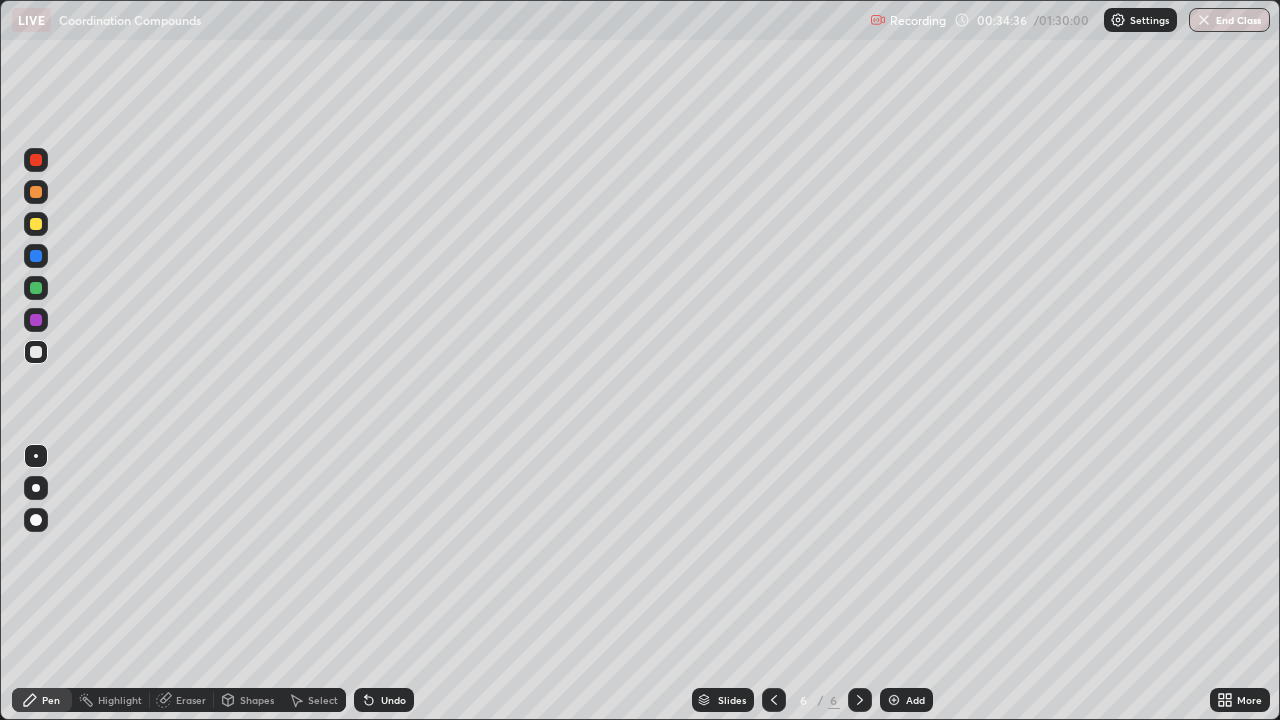 click on "Undo" at bounding box center [384, 700] 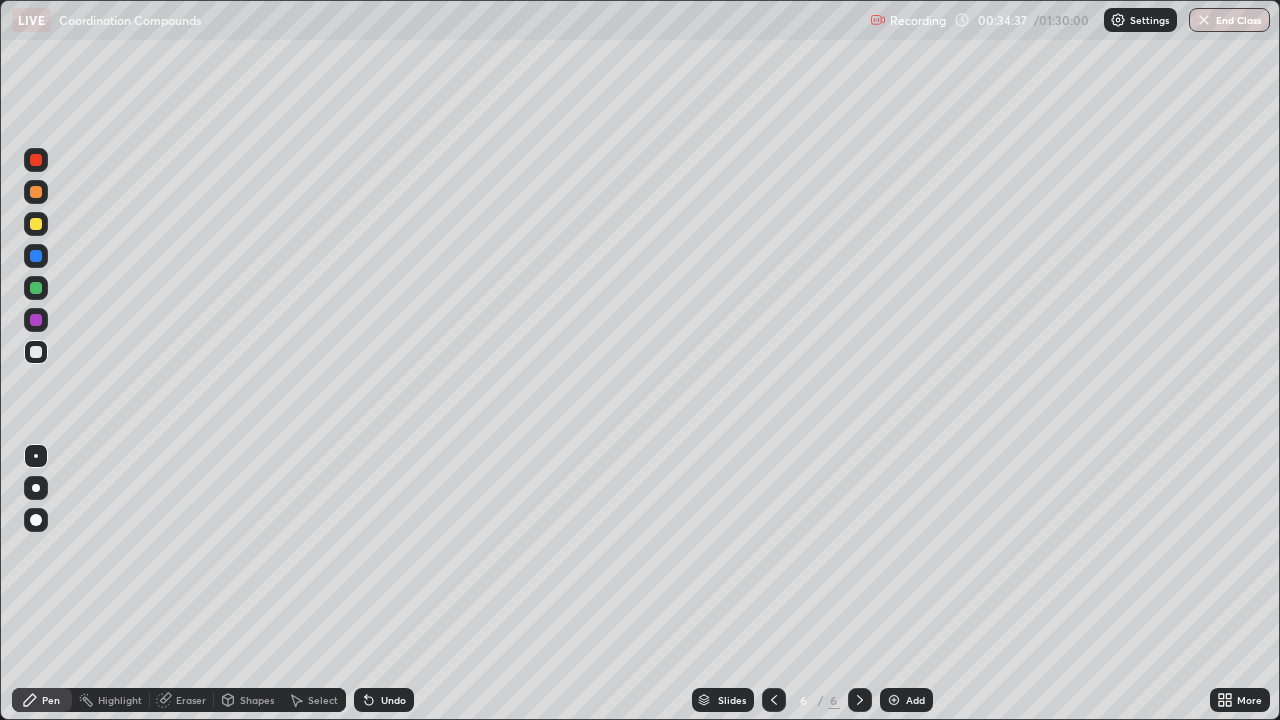 click on "Undo" at bounding box center (384, 700) 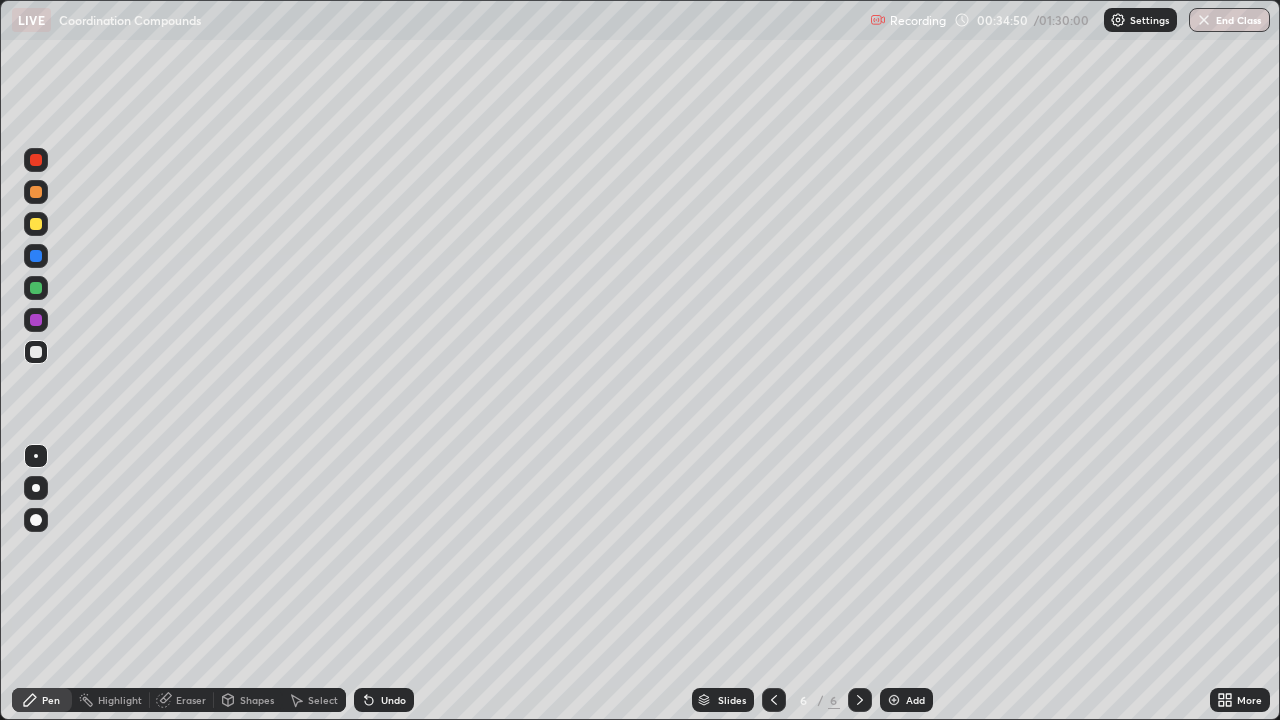 click on "Undo" at bounding box center (393, 700) 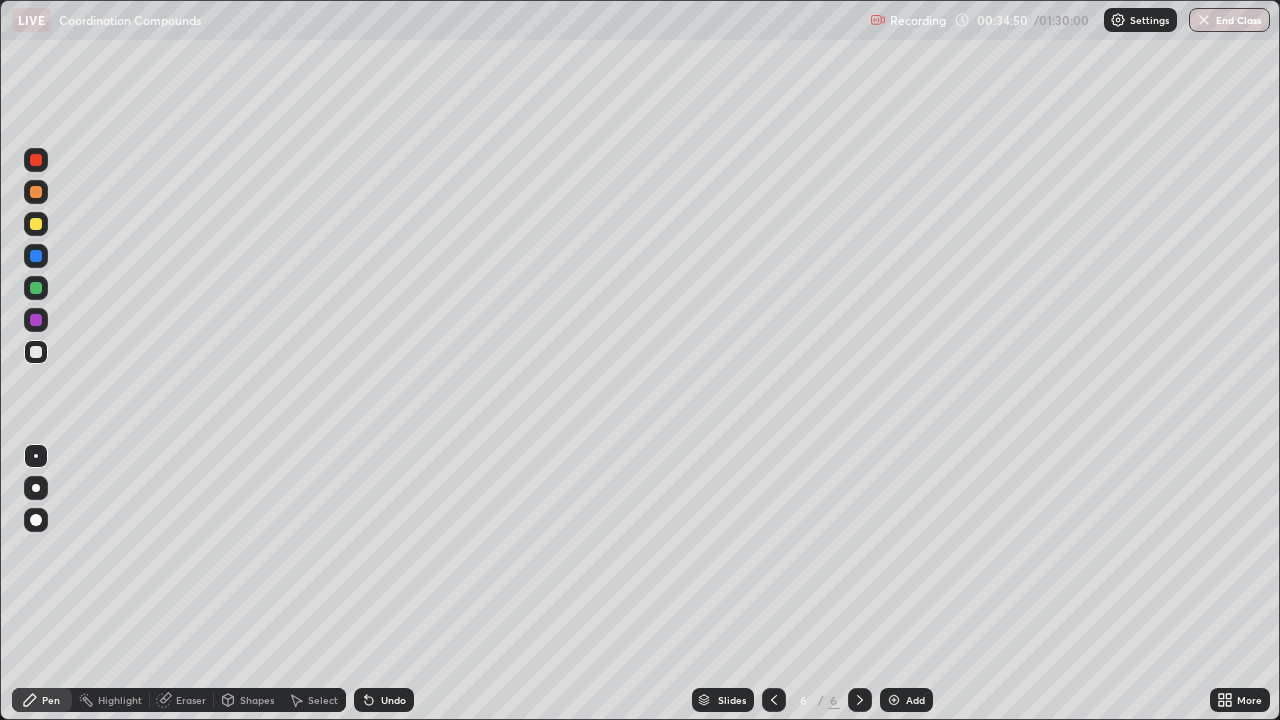 click on "Undo" at bounding box center [384, 700] 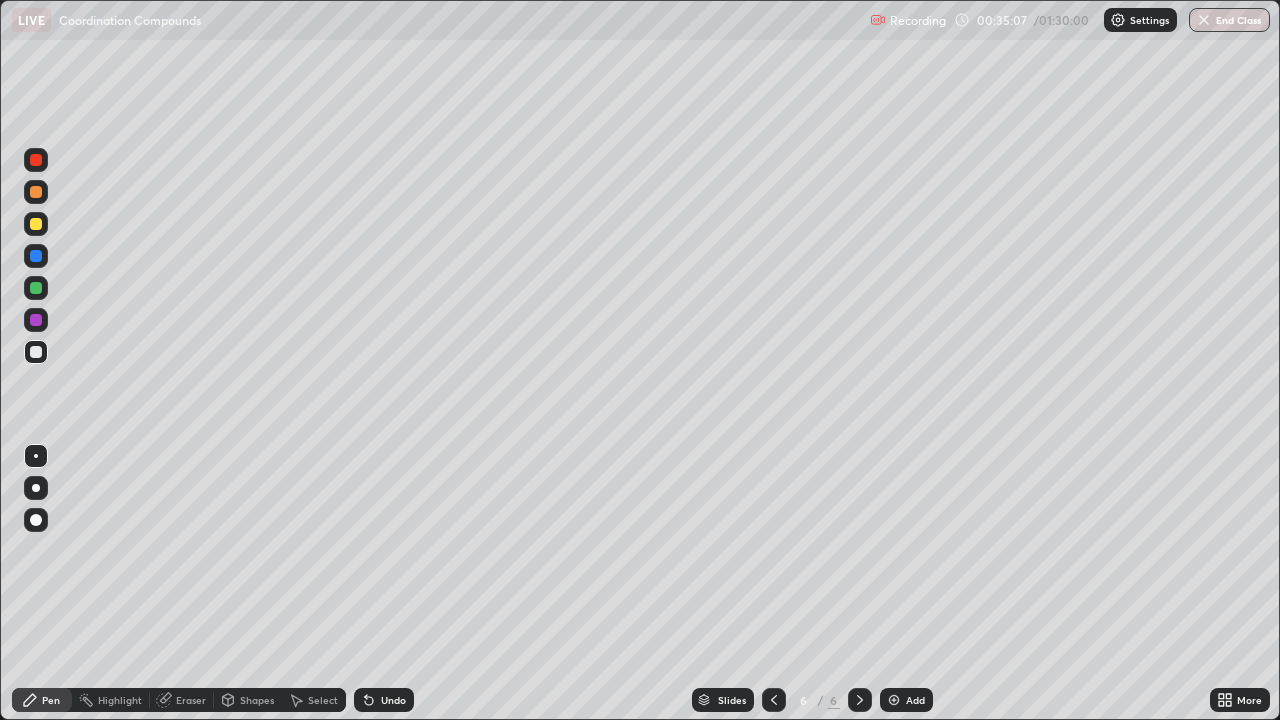 click on "Undo" at bounding box center (393, 700) 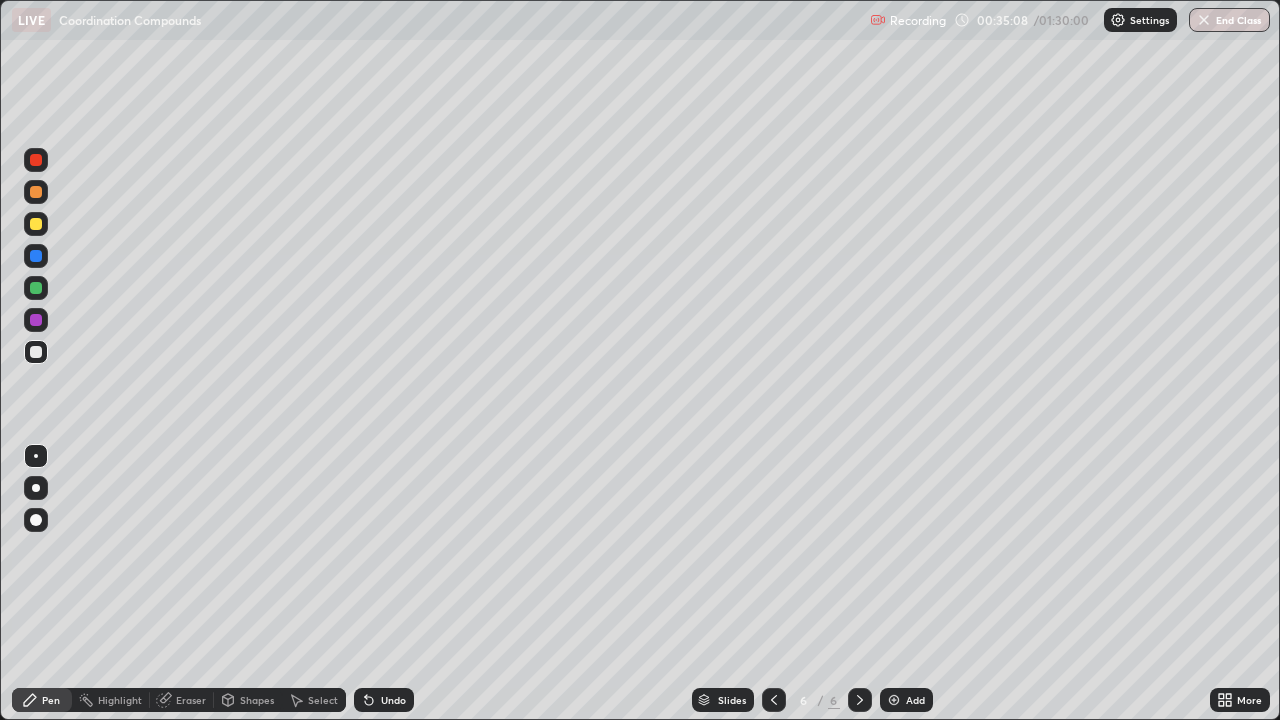 click on "Undo" at bounding box center [393, 700] 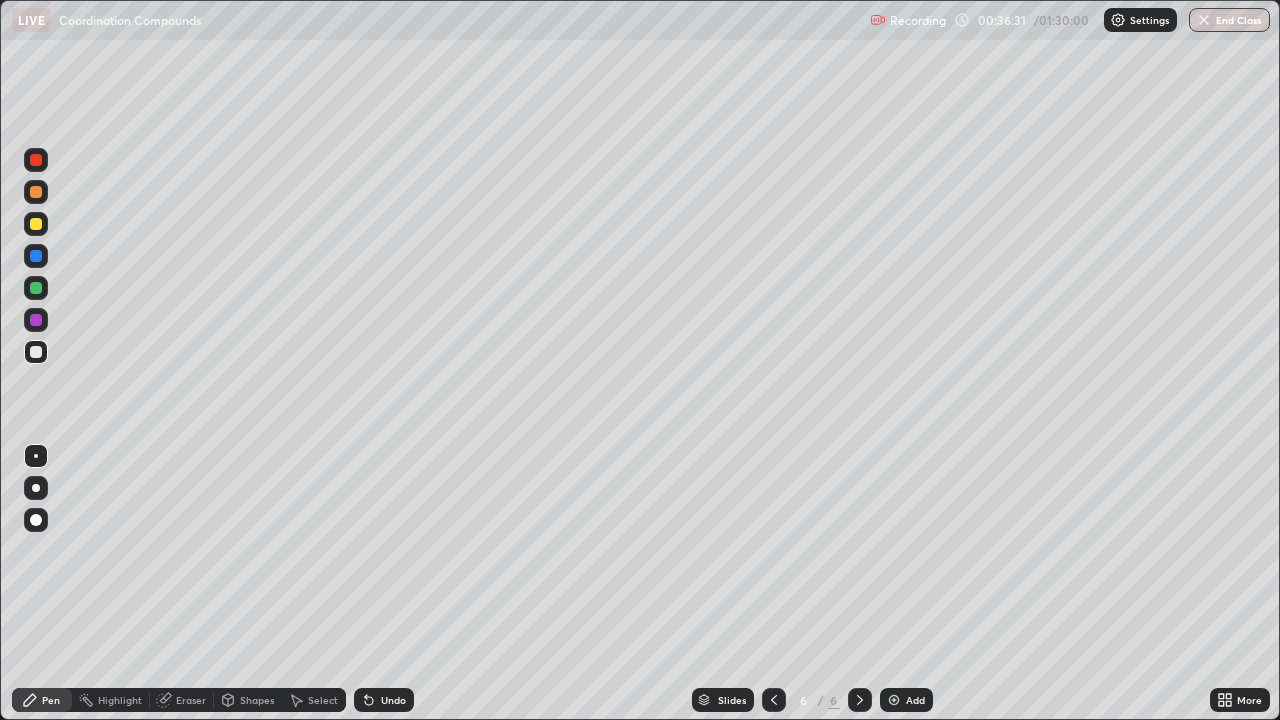 click on "Undo" at bounding box center (393, 700) 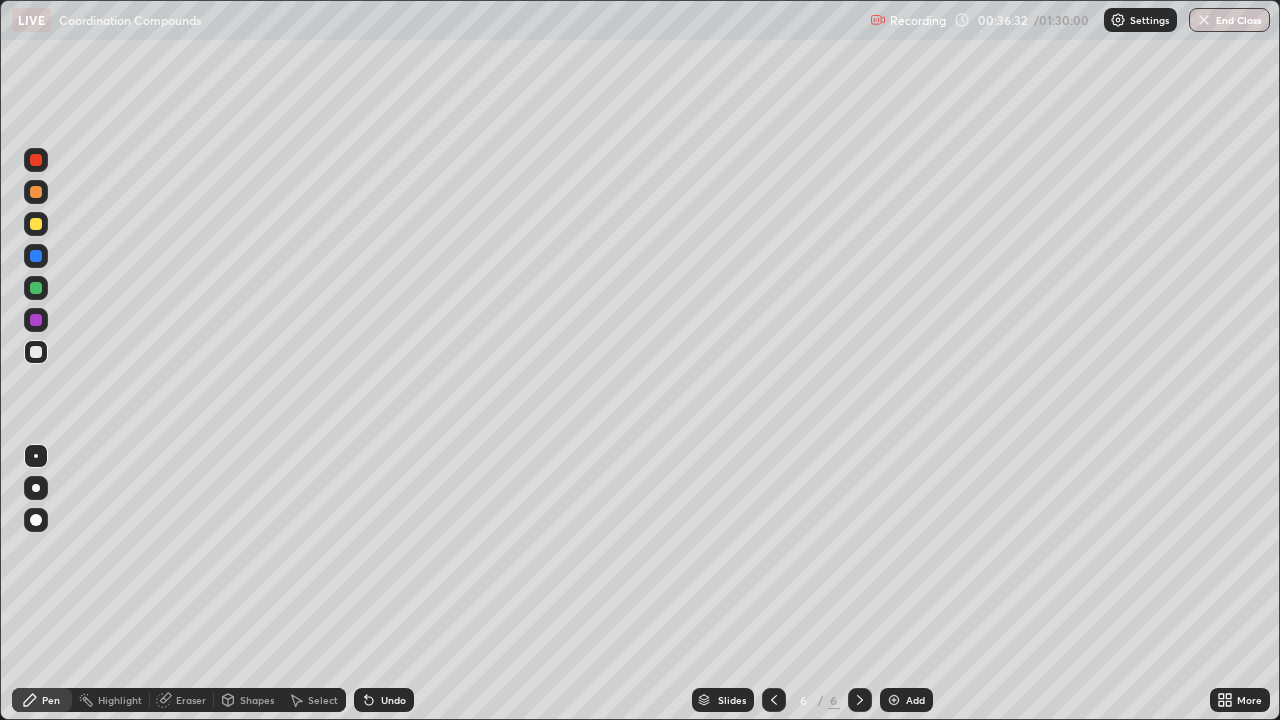 click on "Undo" at bounding box center [393, 700] 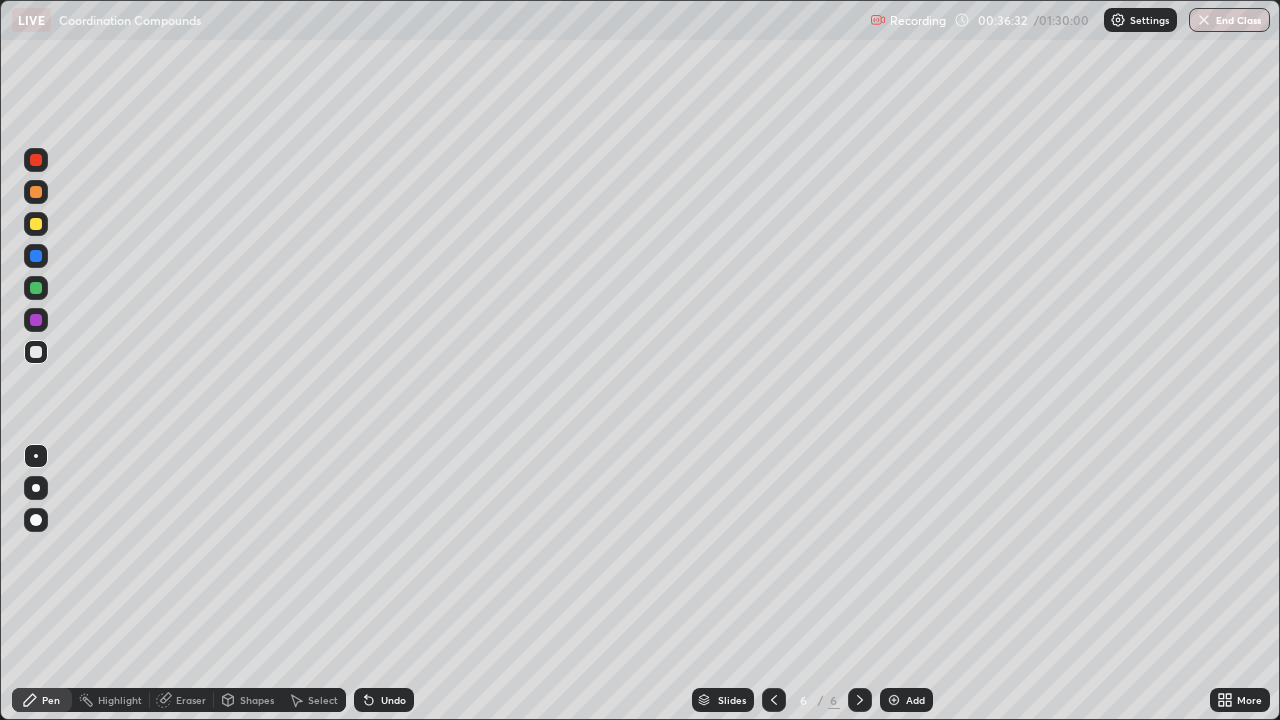 click on "Undo" at bounding box center [384, 700] 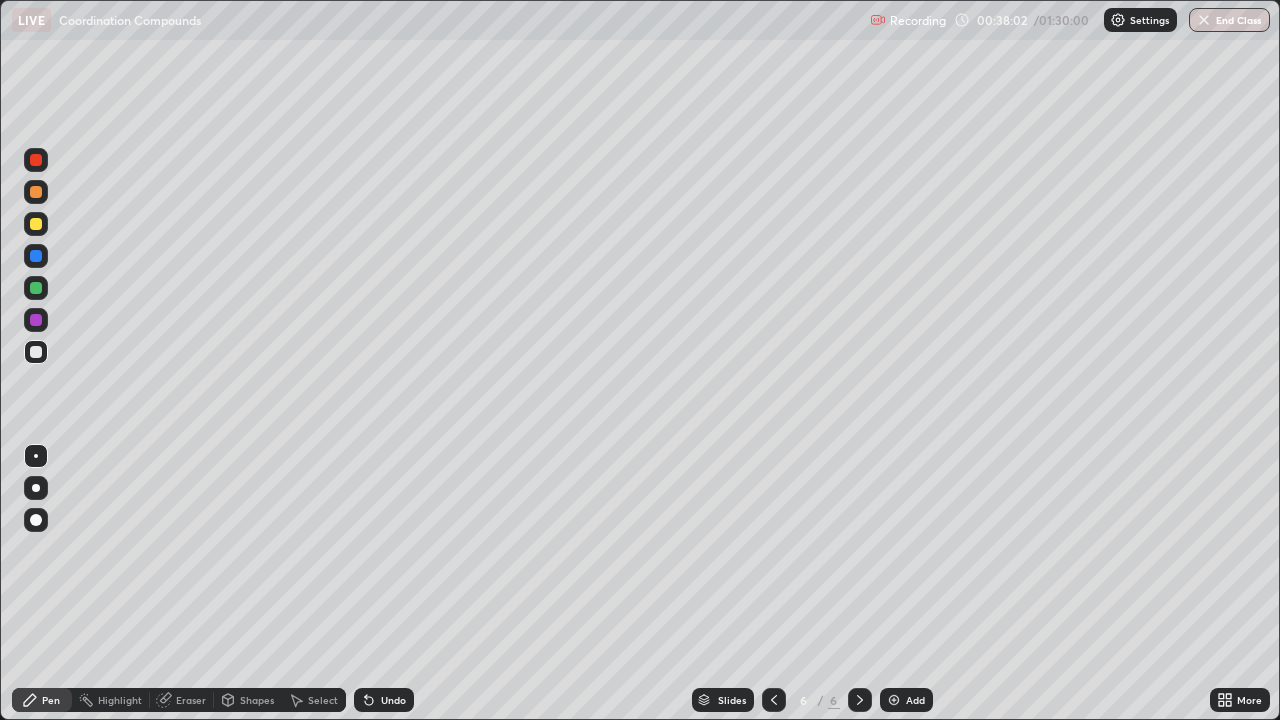 click on "Eraser" at bounding box center (191, 700) 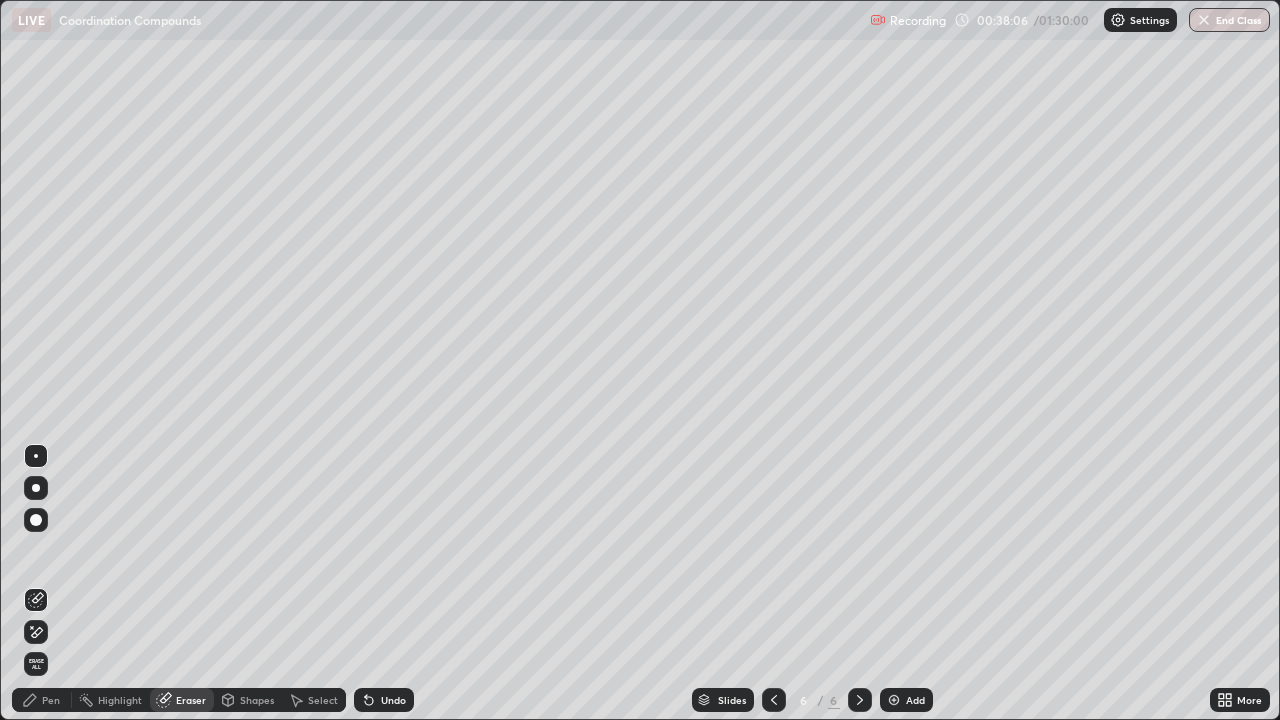 click on "Pen" at bounding box center [51, 700] 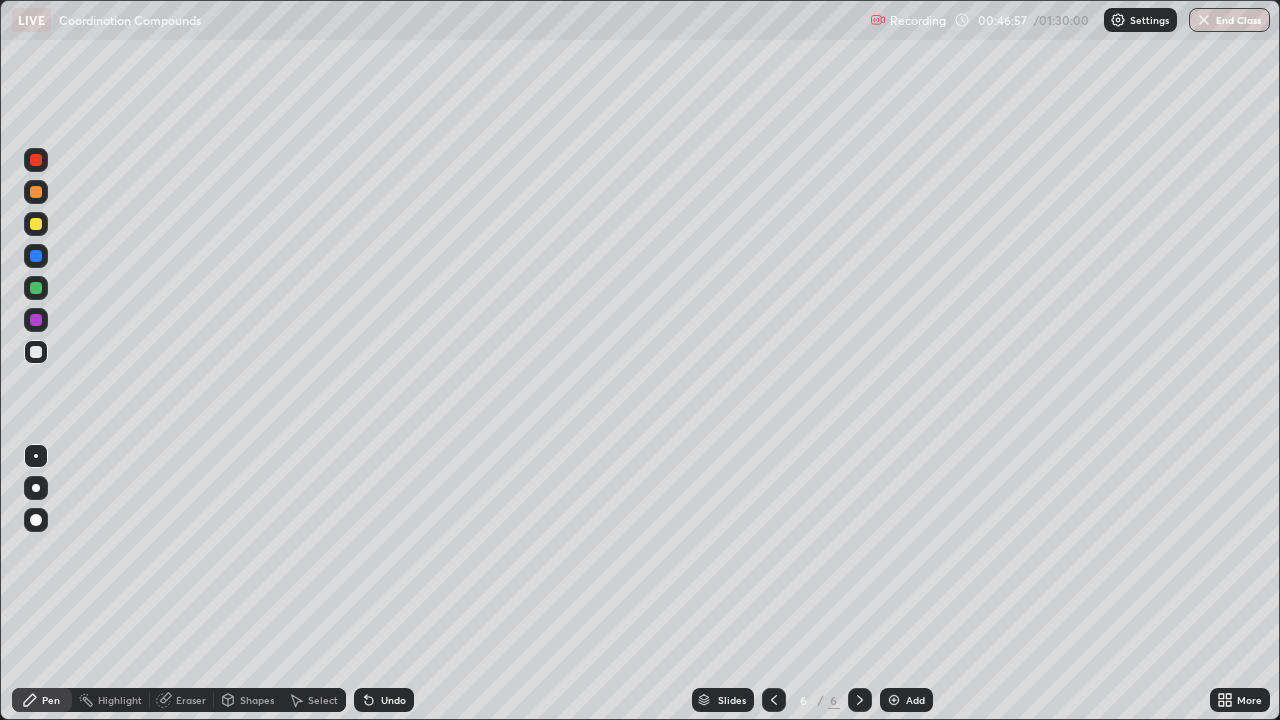 click on "Eraser" at bounding box center [191, 700] 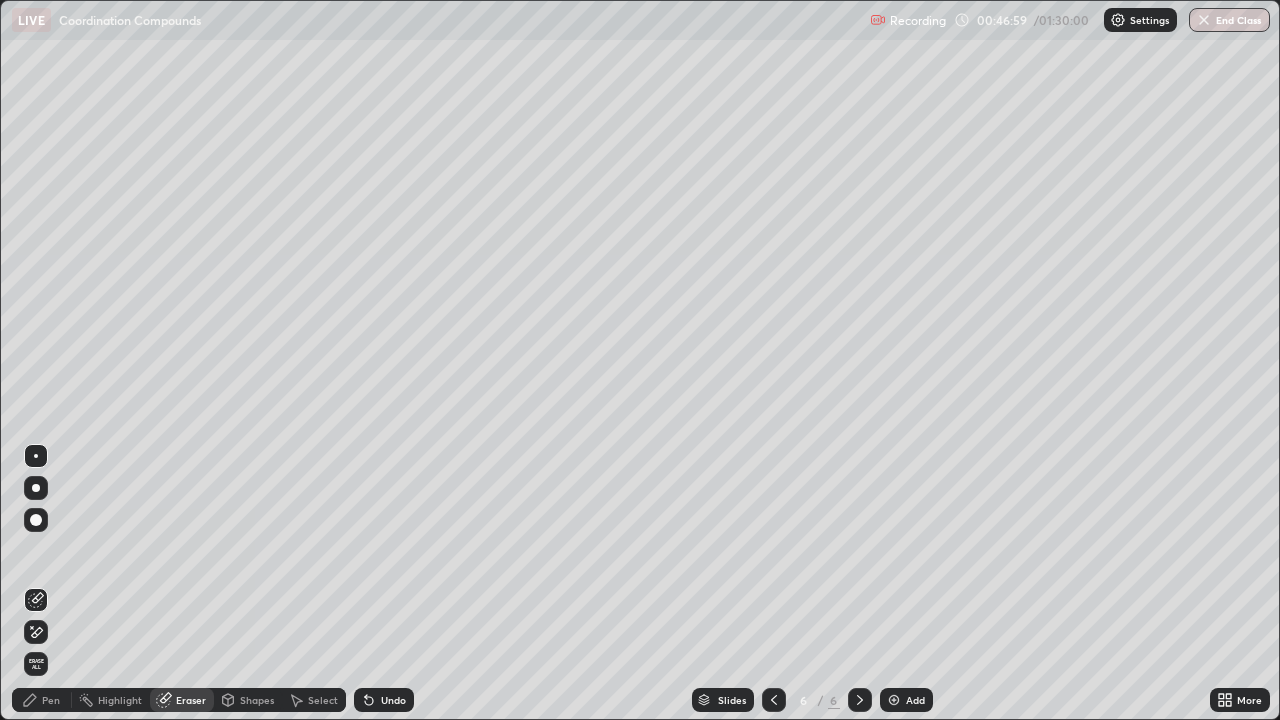 click on "Pen" at bounding box center [51, 700] 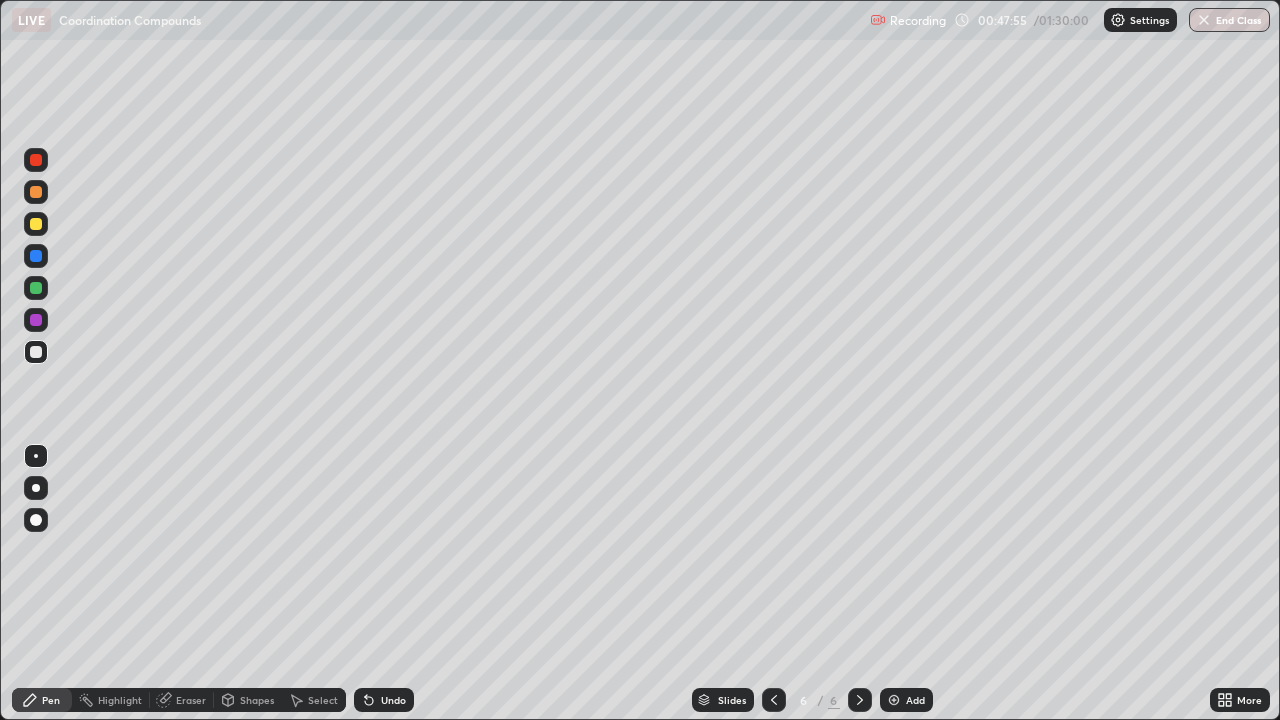 click at bounding box center (894, 700) 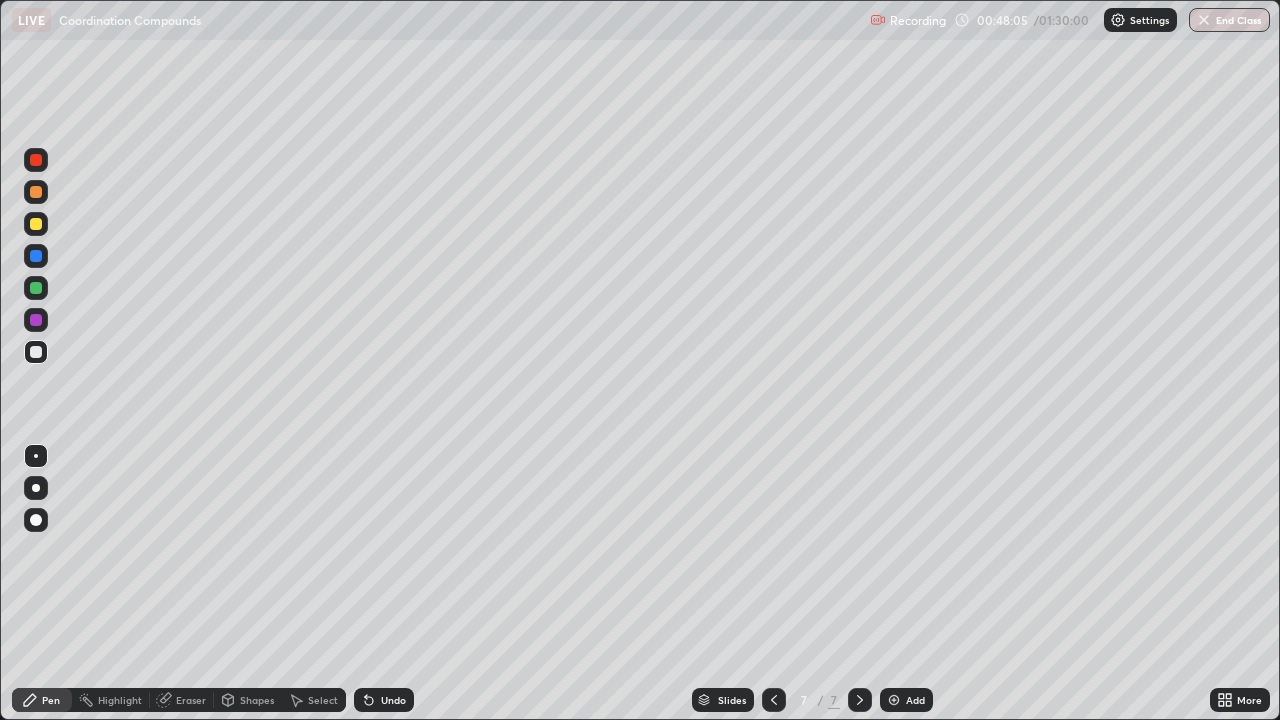 click on "Undo" at bounding box center (384, 700) 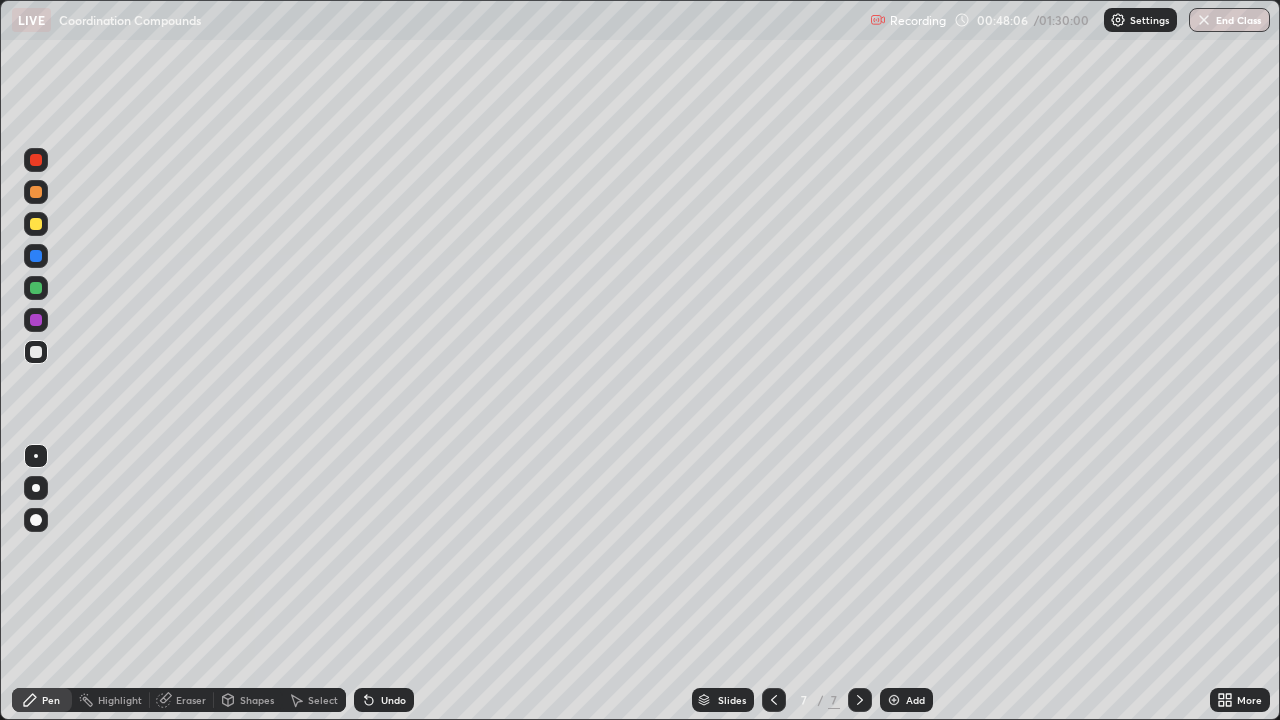 click on "Undo" at bounding box center [384, 700] 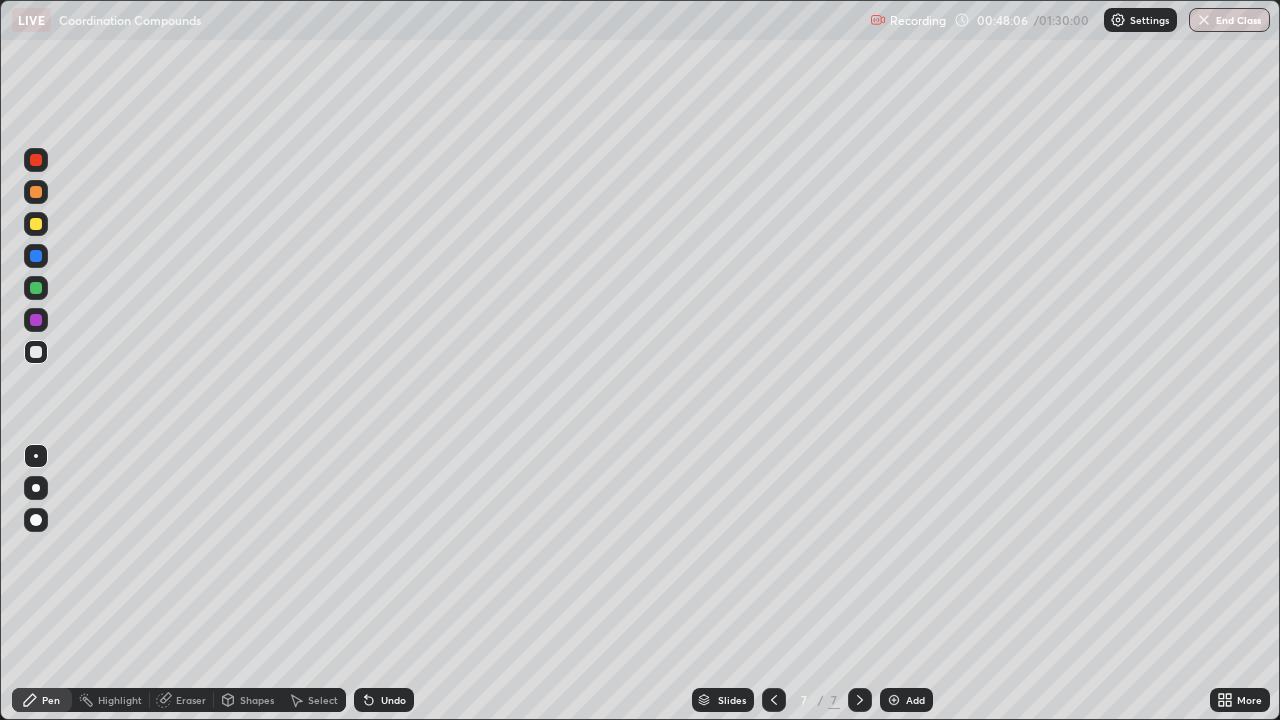 click on "Undo" at bounding box center (384, 700) 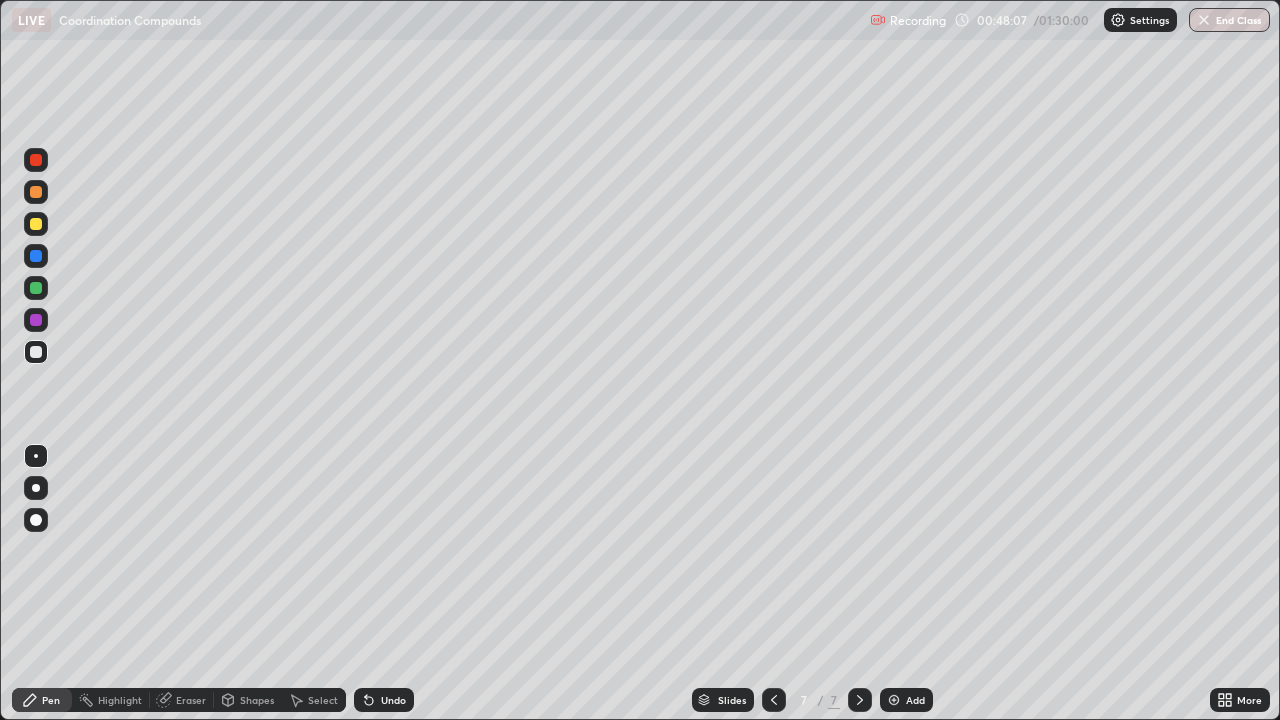 click on "Eraser" at bounding box center [182, 700] 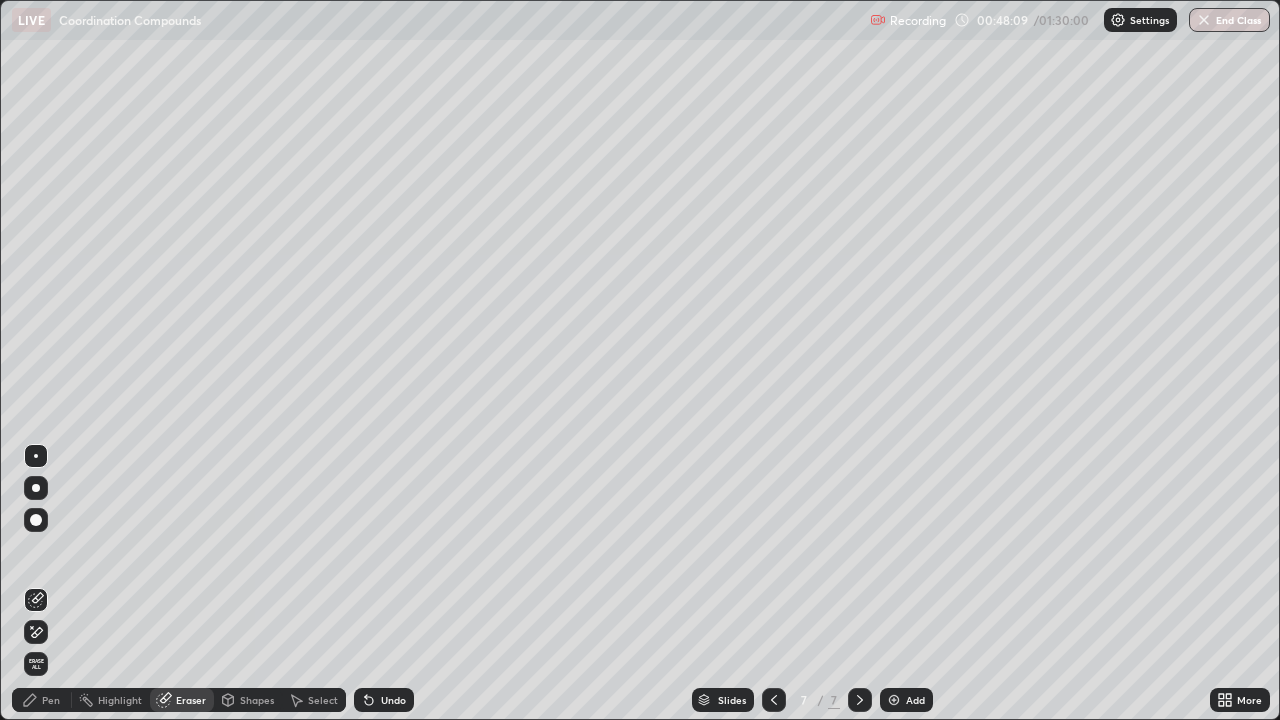 click on "Pen" at bounding box center [51, 700] 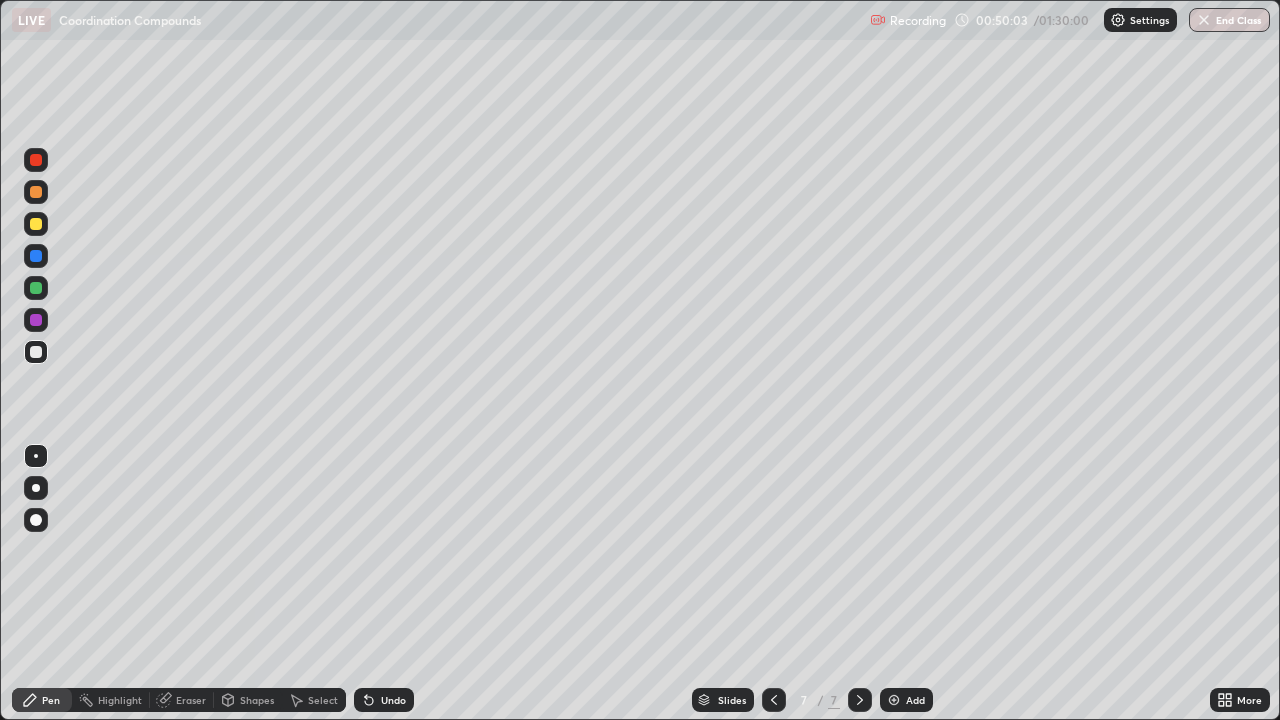 click on "Undo" at bounding box center [393, 700] 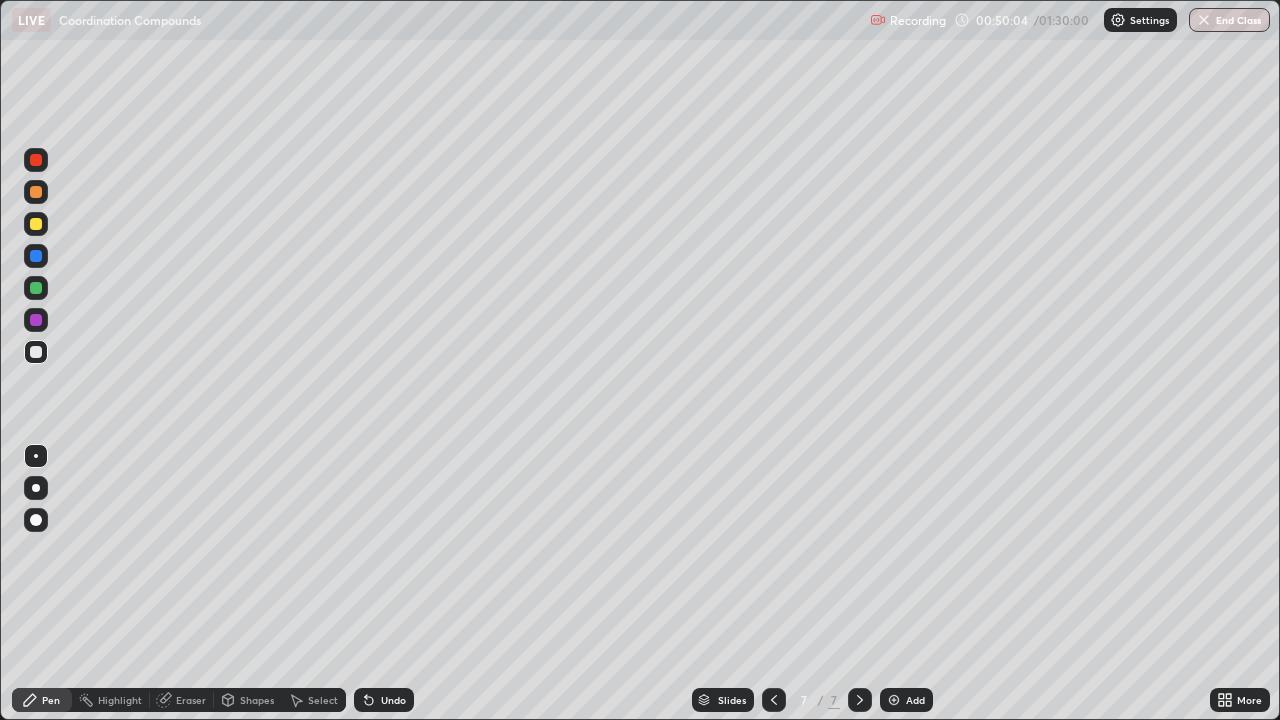 click on "Undo" at bounding box center (384, 700) 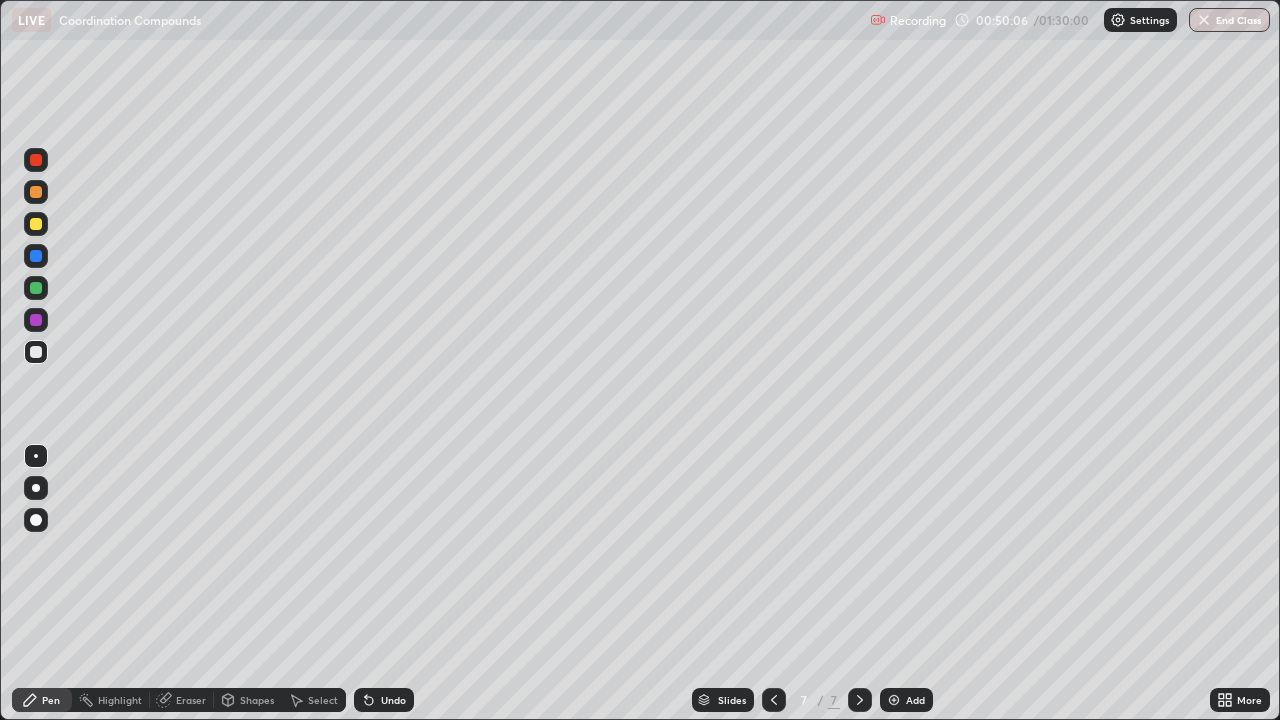 scroll, scrollTop: 0, scrollLeft: 0, axis: both 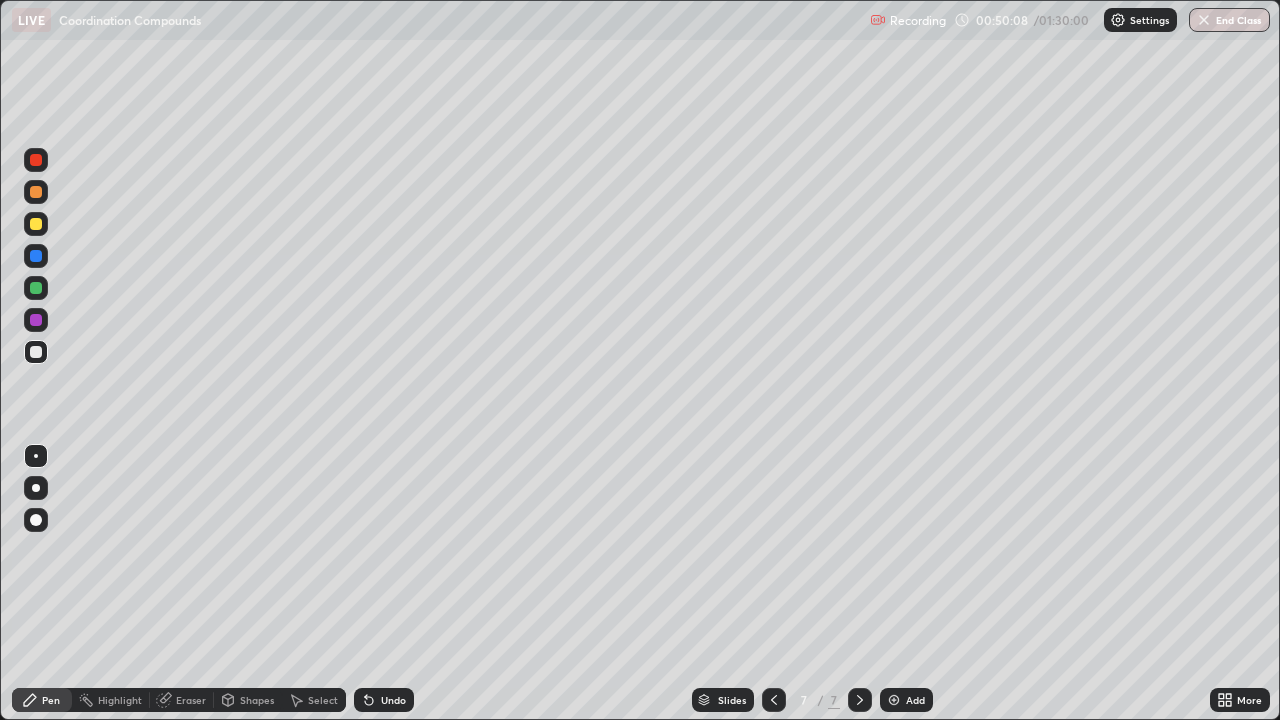 click on "Undo" at bounding box center [384, 700] 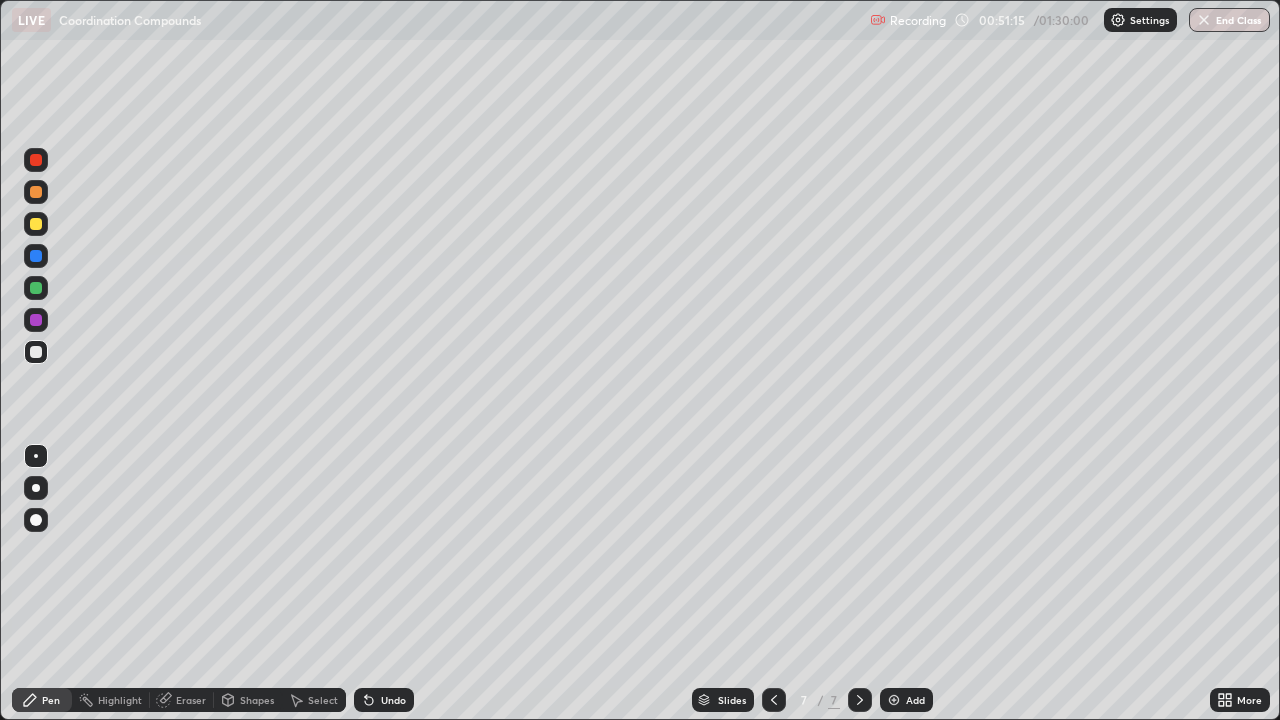click on "Undo" at bounding box center (384, 700) 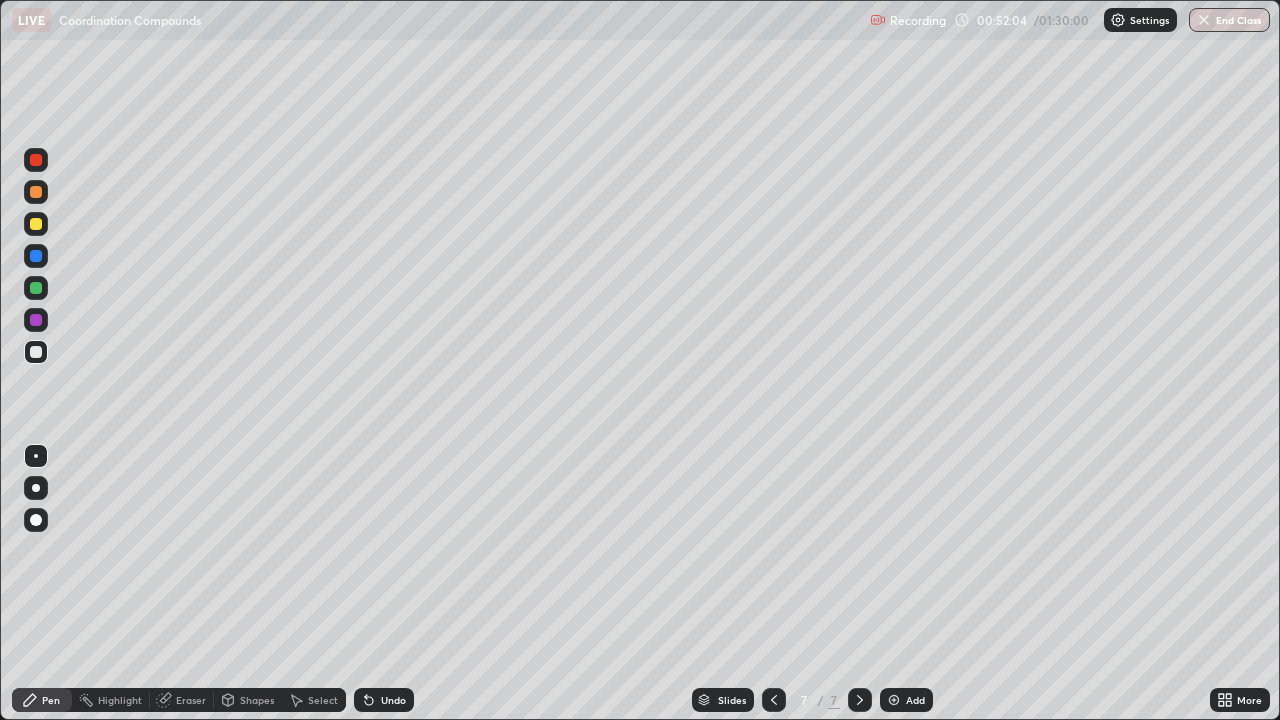 click 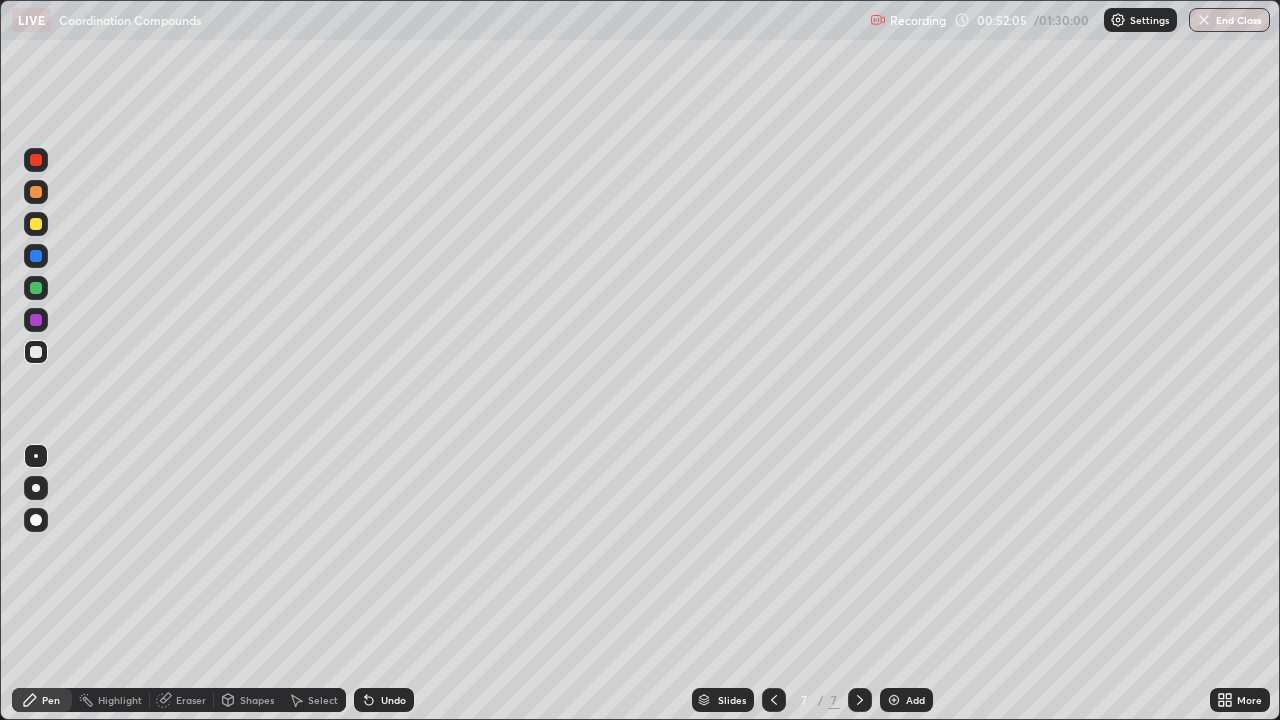 click 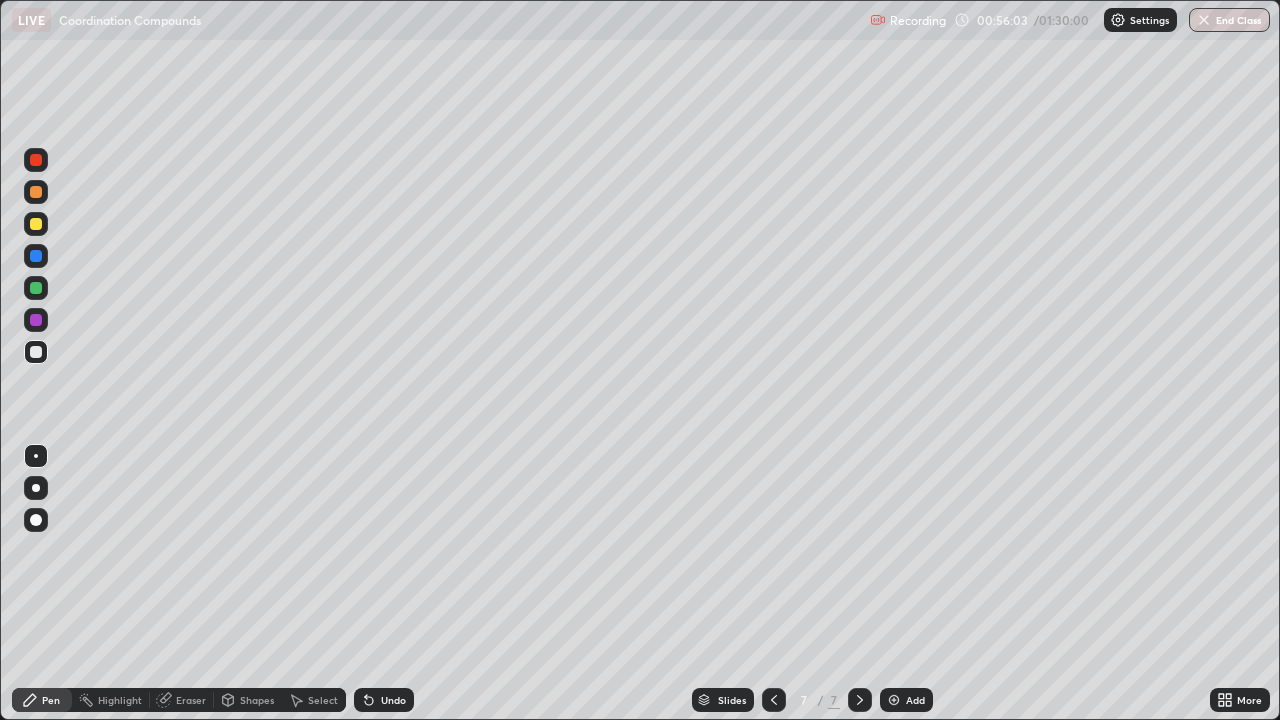 click on "Eraser" at bounding box center [191, 700] 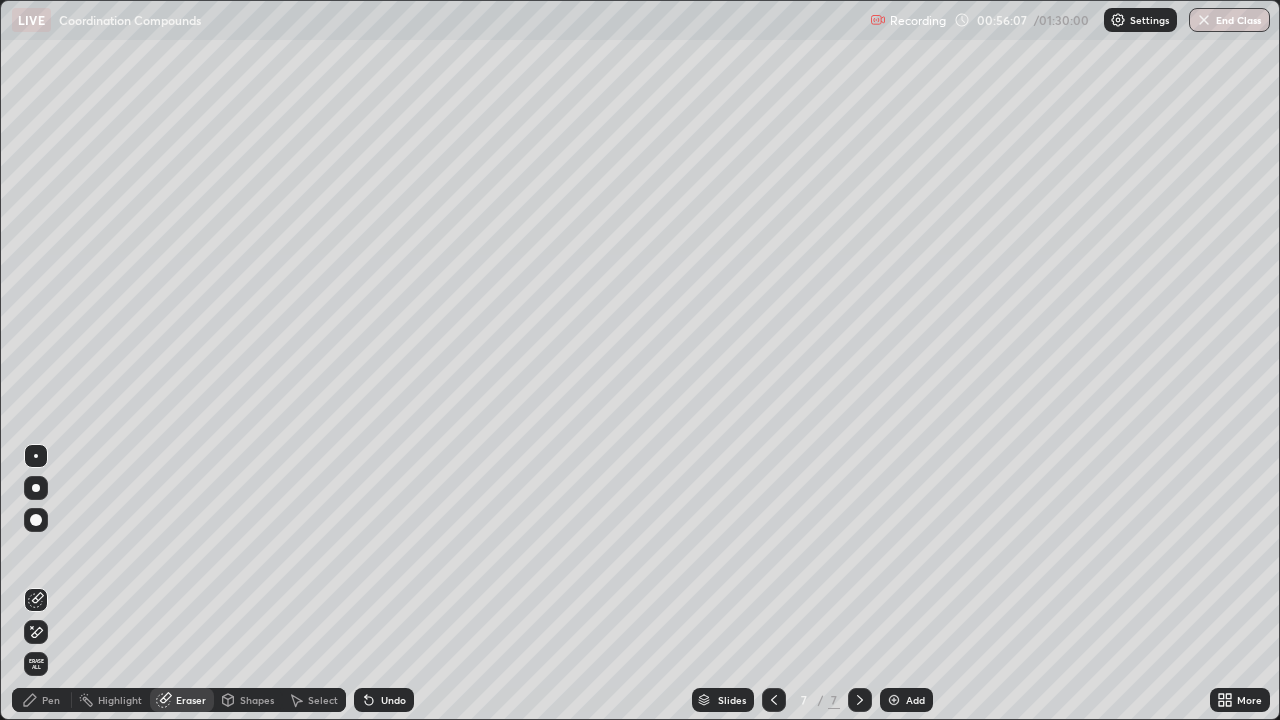 click on "Pen" at bounding box center (51, 700) 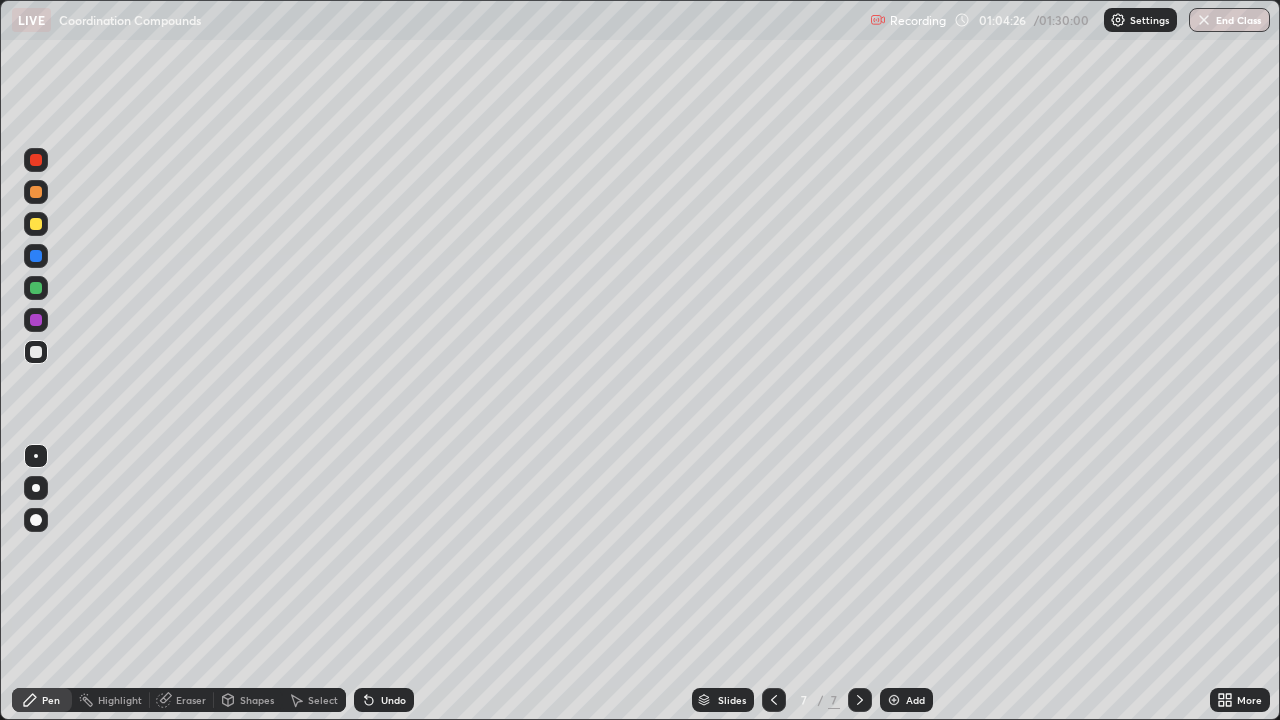 click 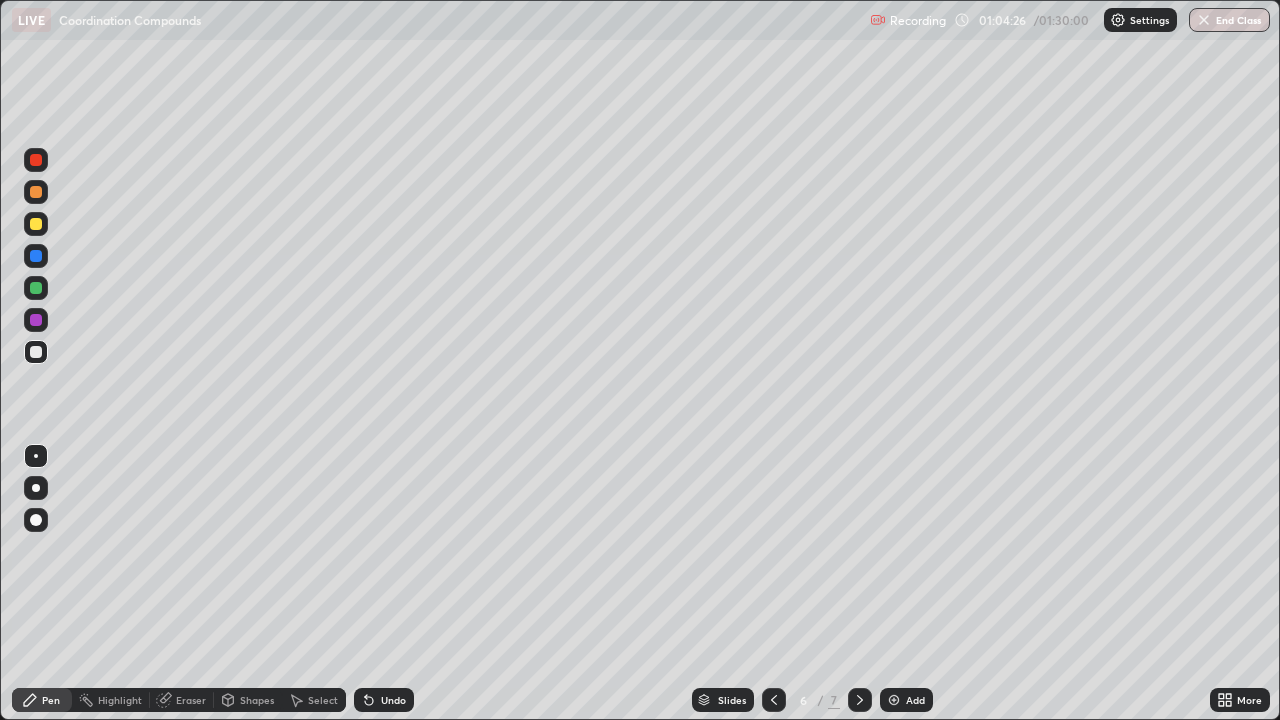 click 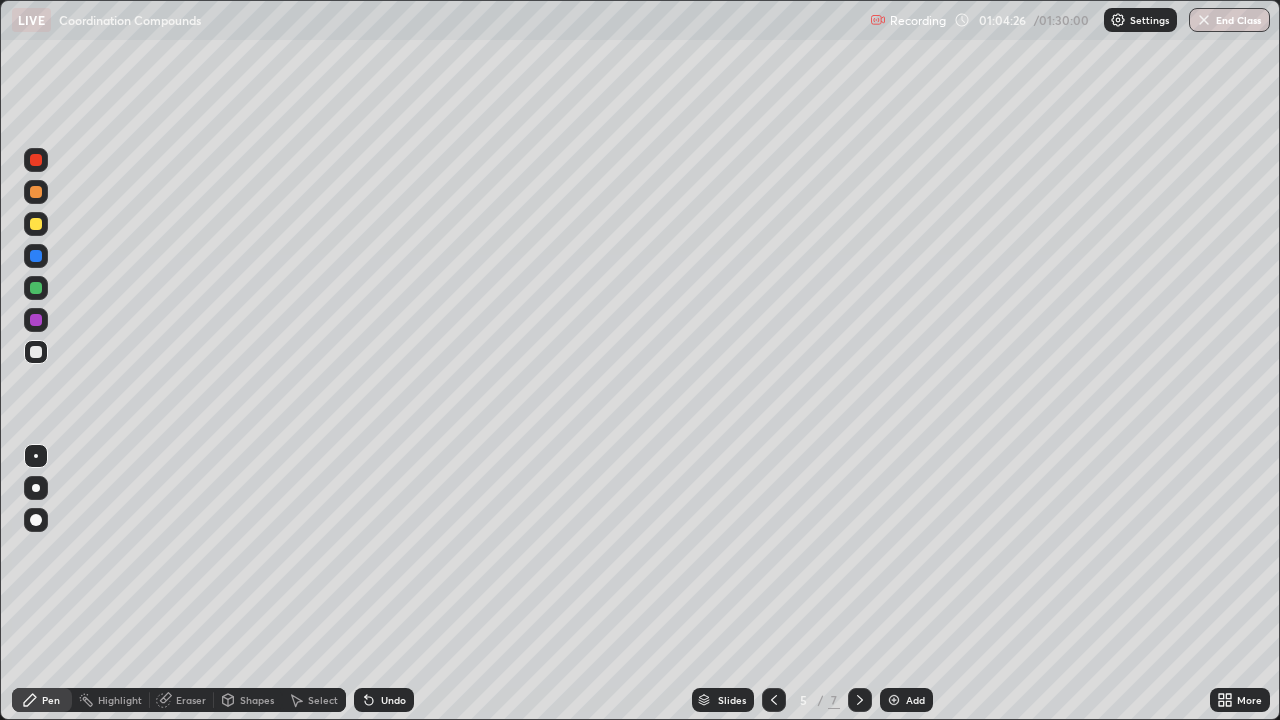 click 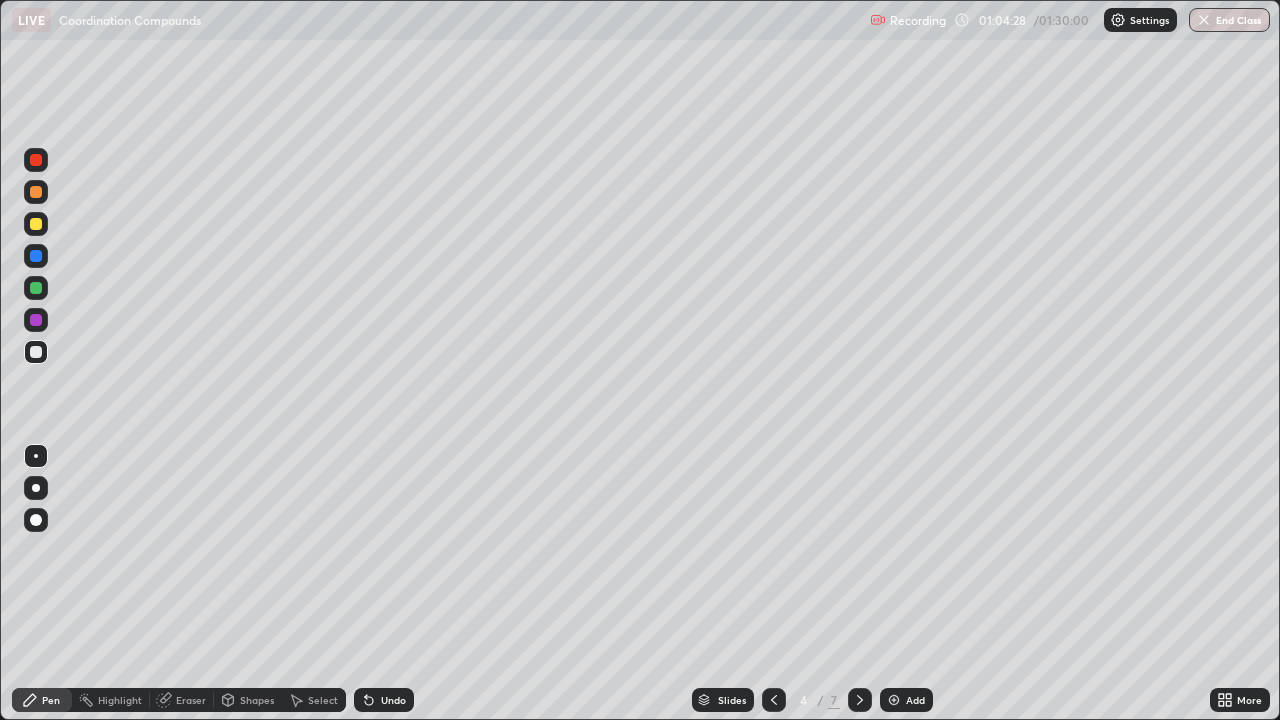 click 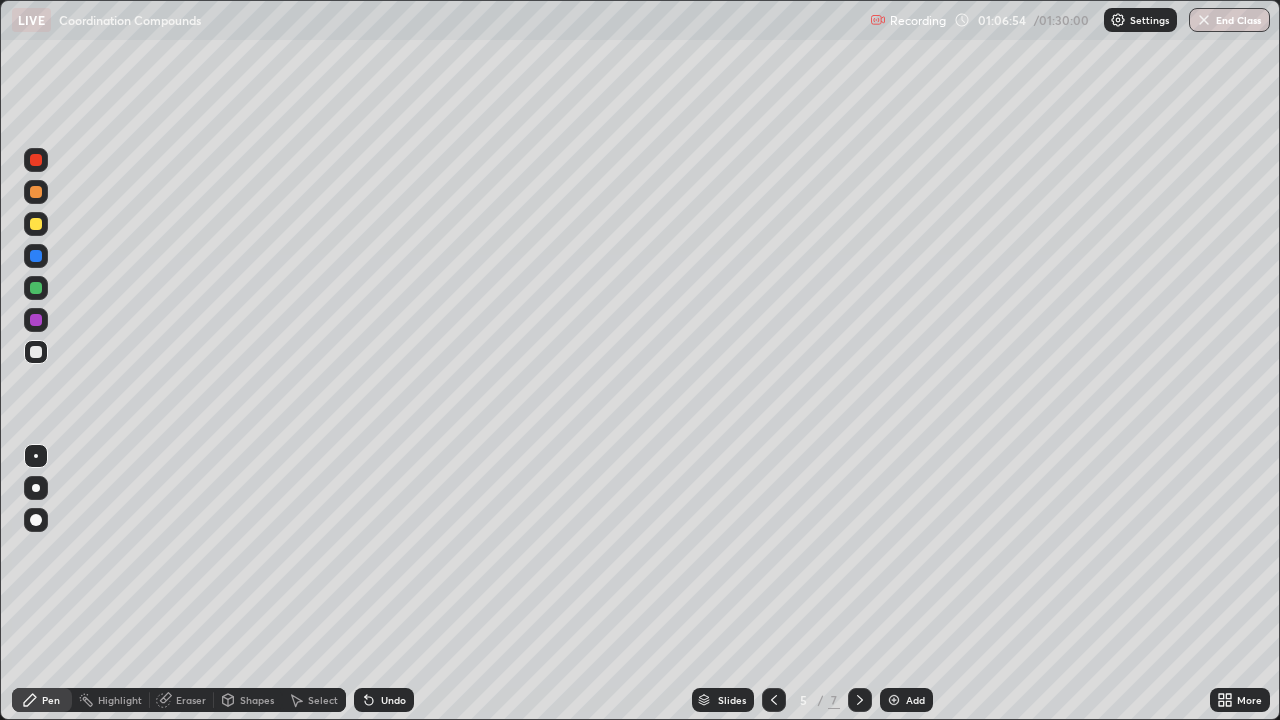 click 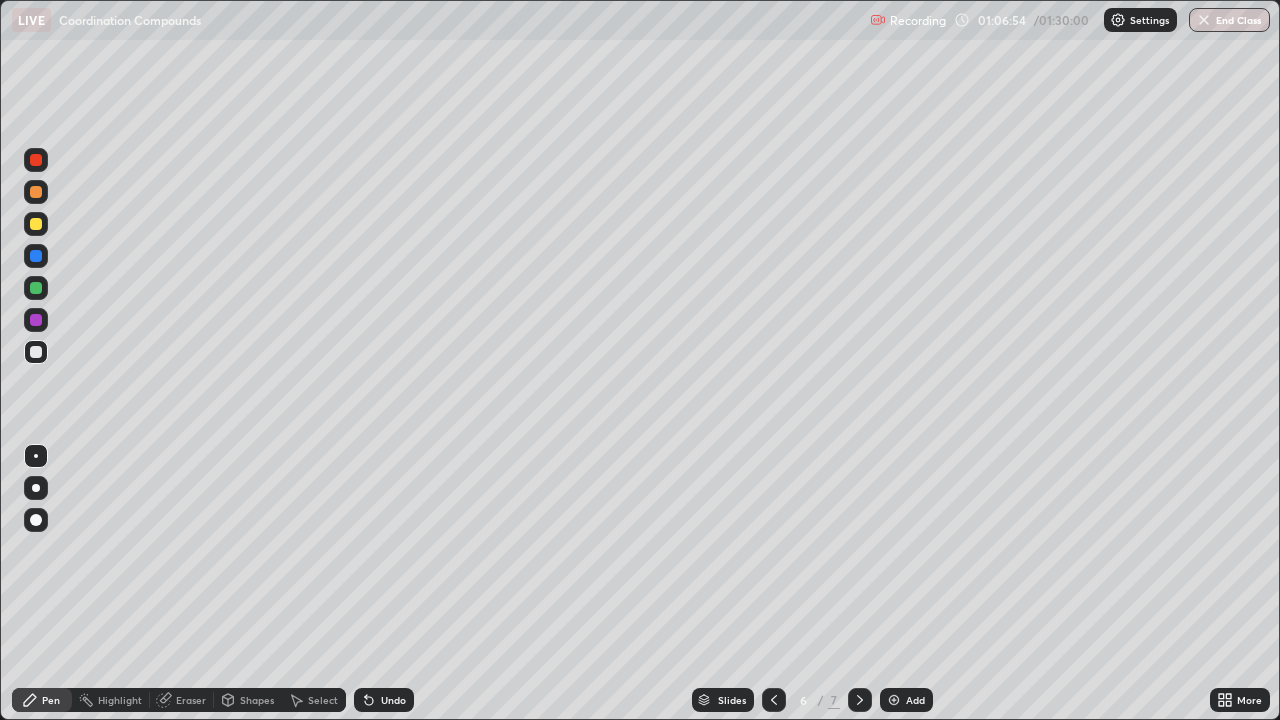 click 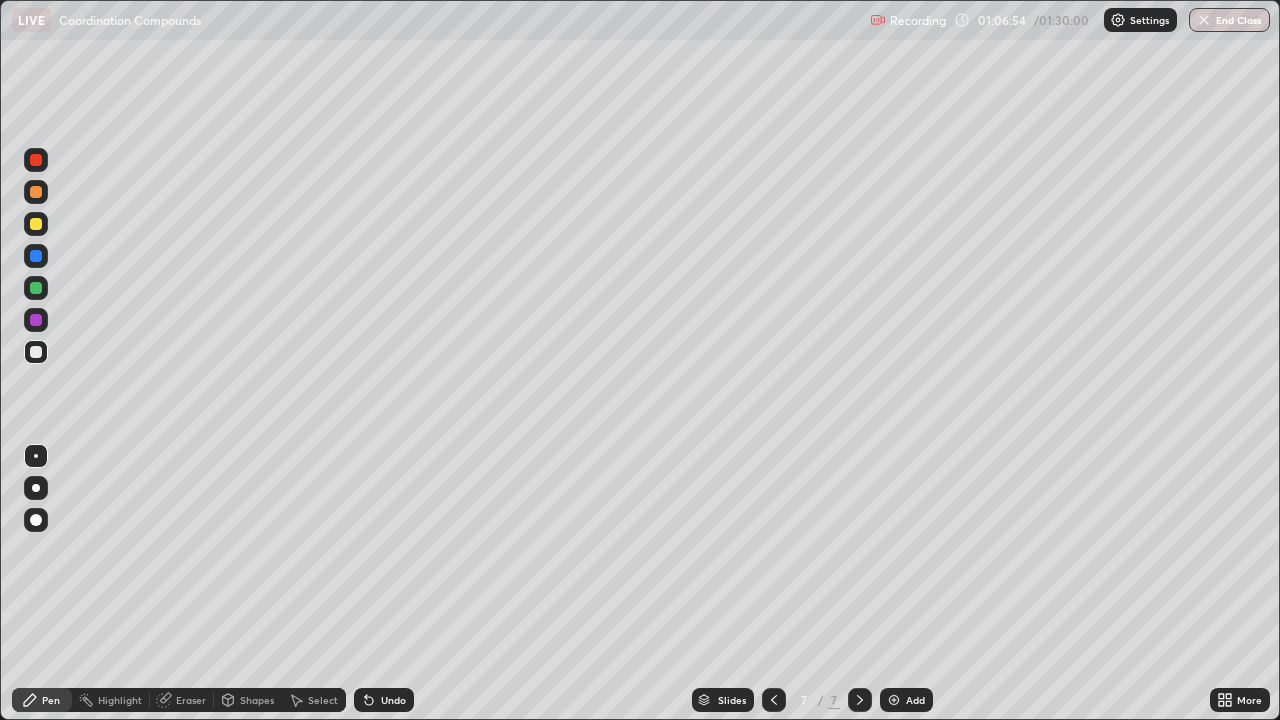 click 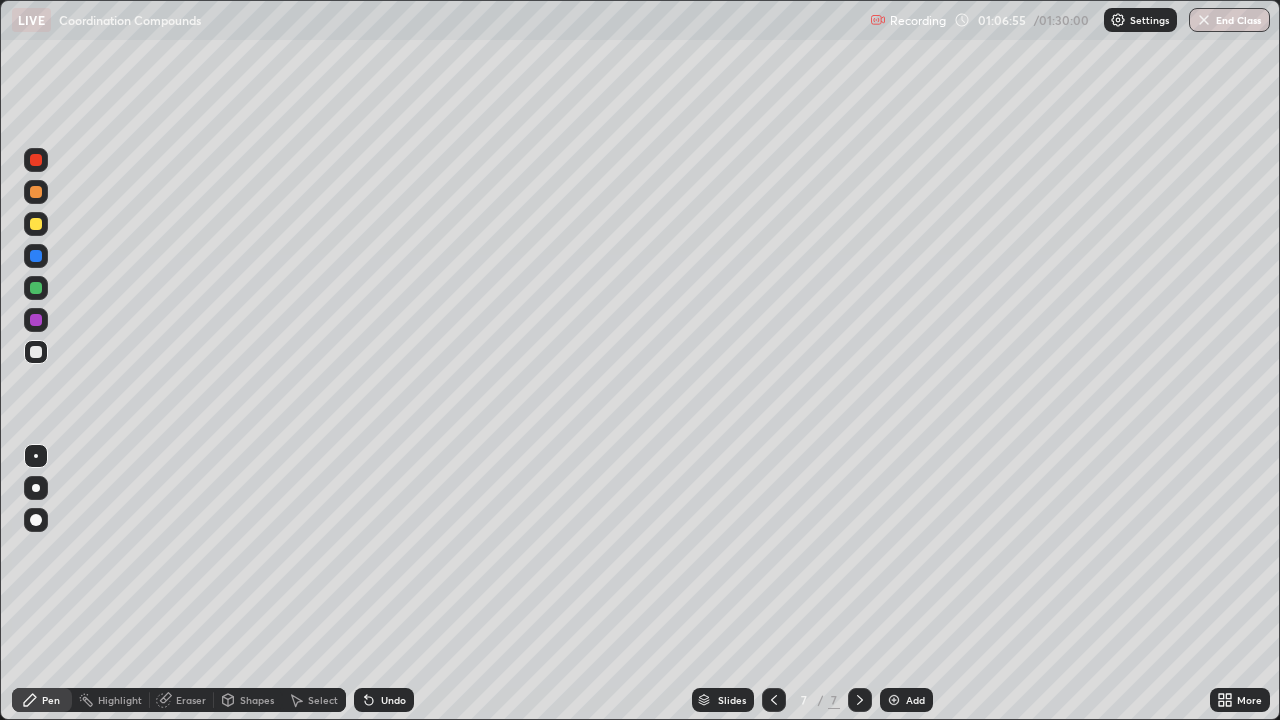 click on "Add" at bounding box center [915, 700] 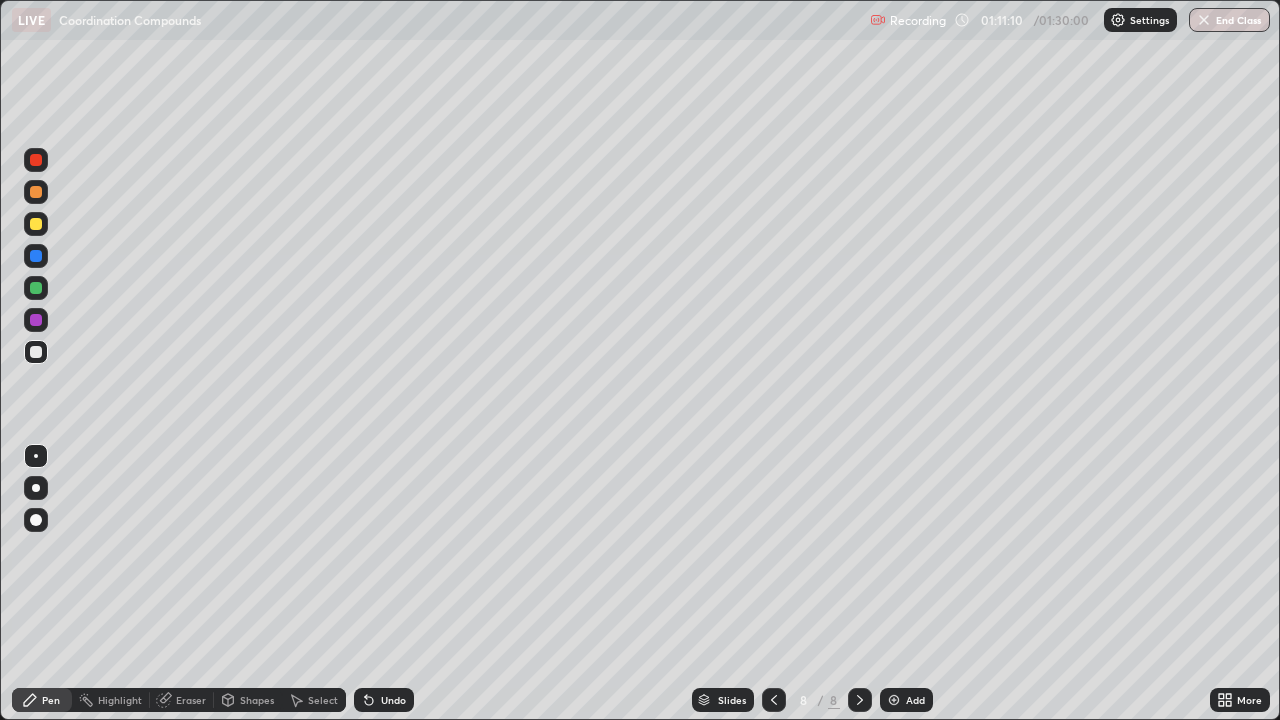 click on "Undo" at bounding box center (393, 700) 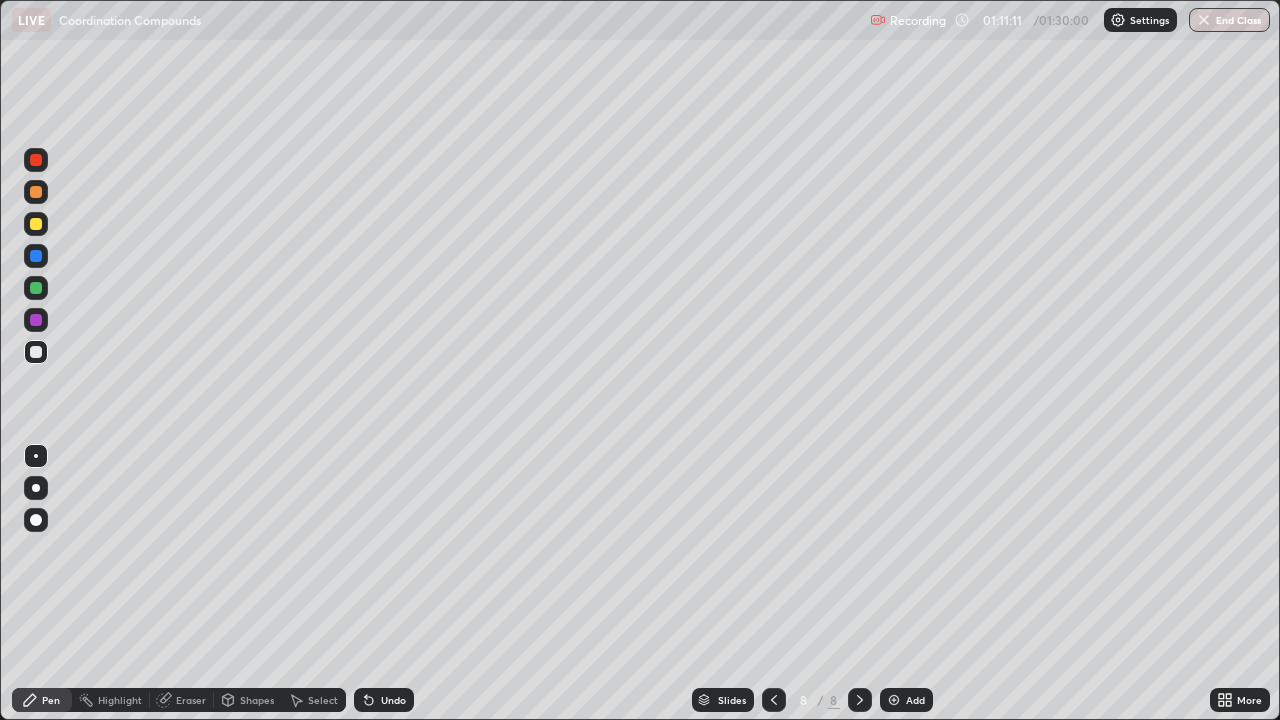 click on "Undo" at bounding box center [393, 700] 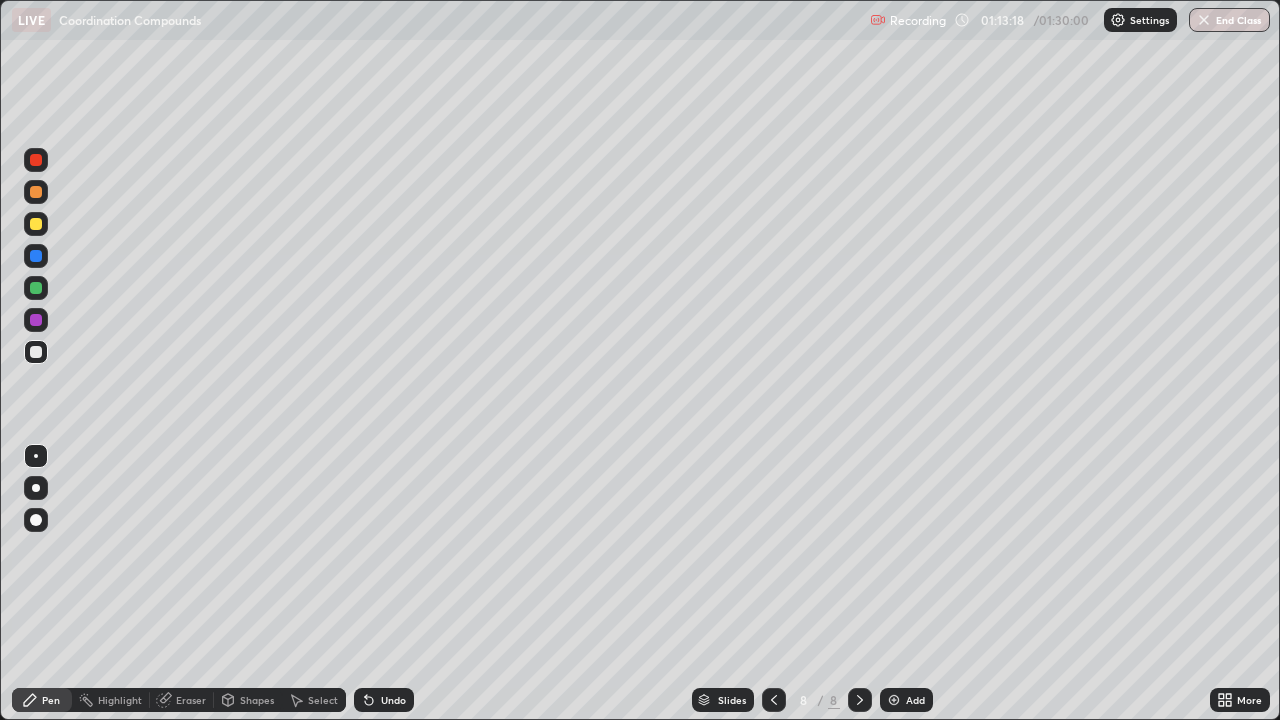 click on "Add" at bounding box center [915, 700] 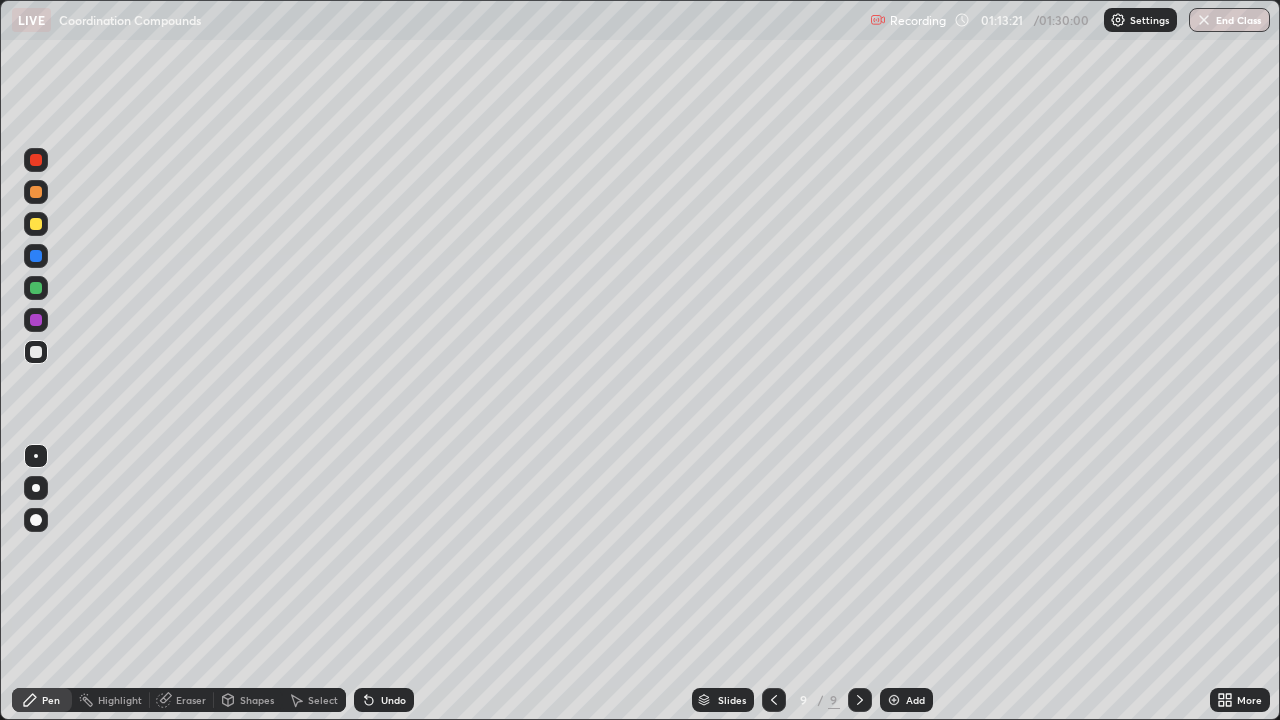 click 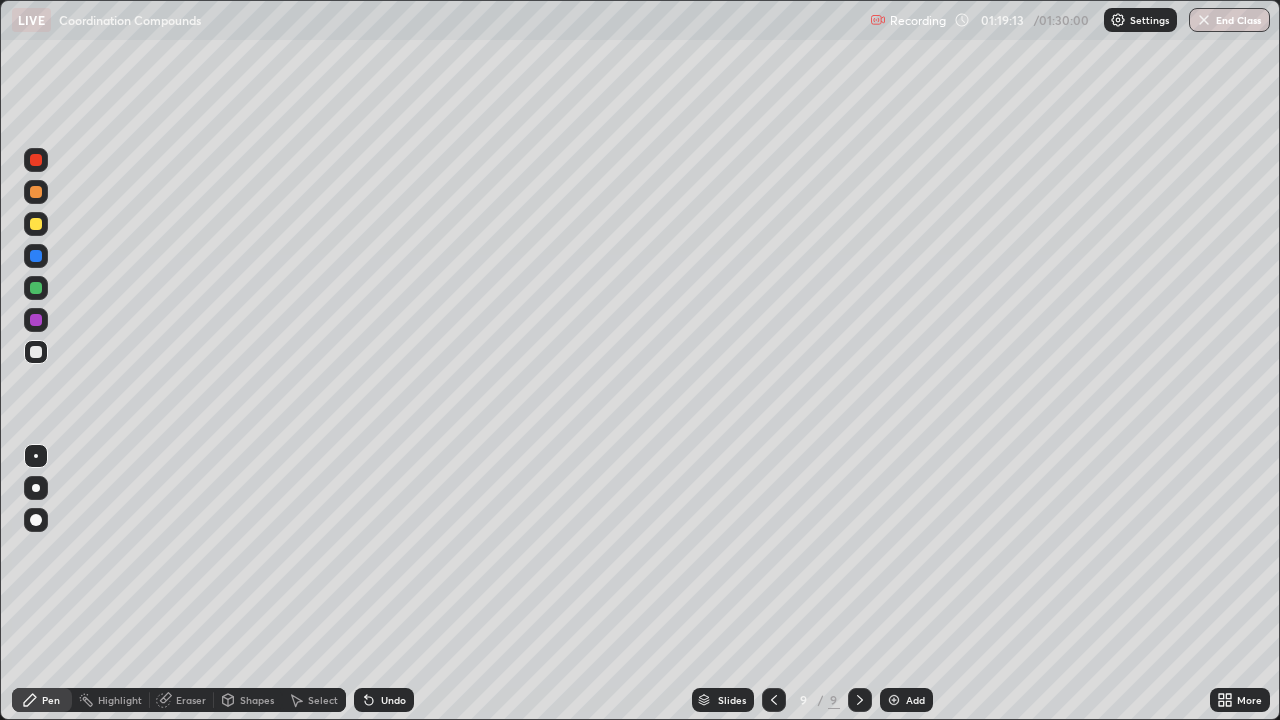 click on "Undo" at bounding box center (393, 700) 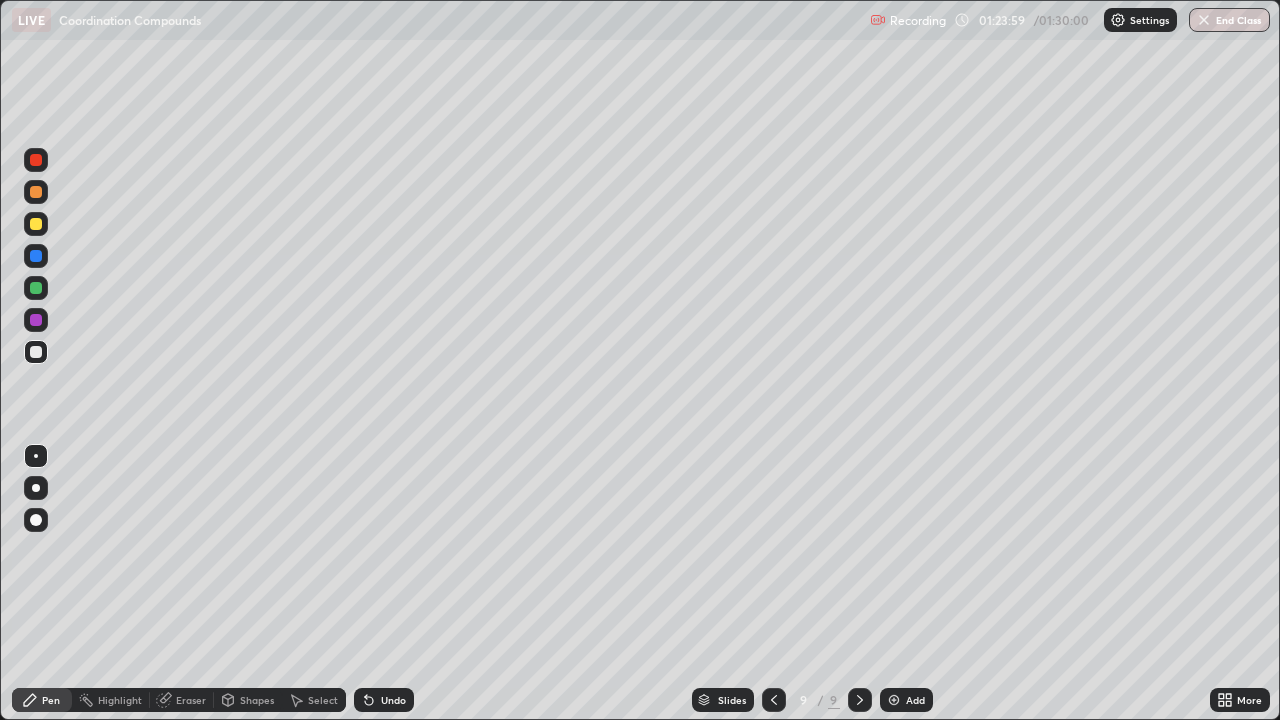 click on "End Class" at bounding box center [1229, 20] 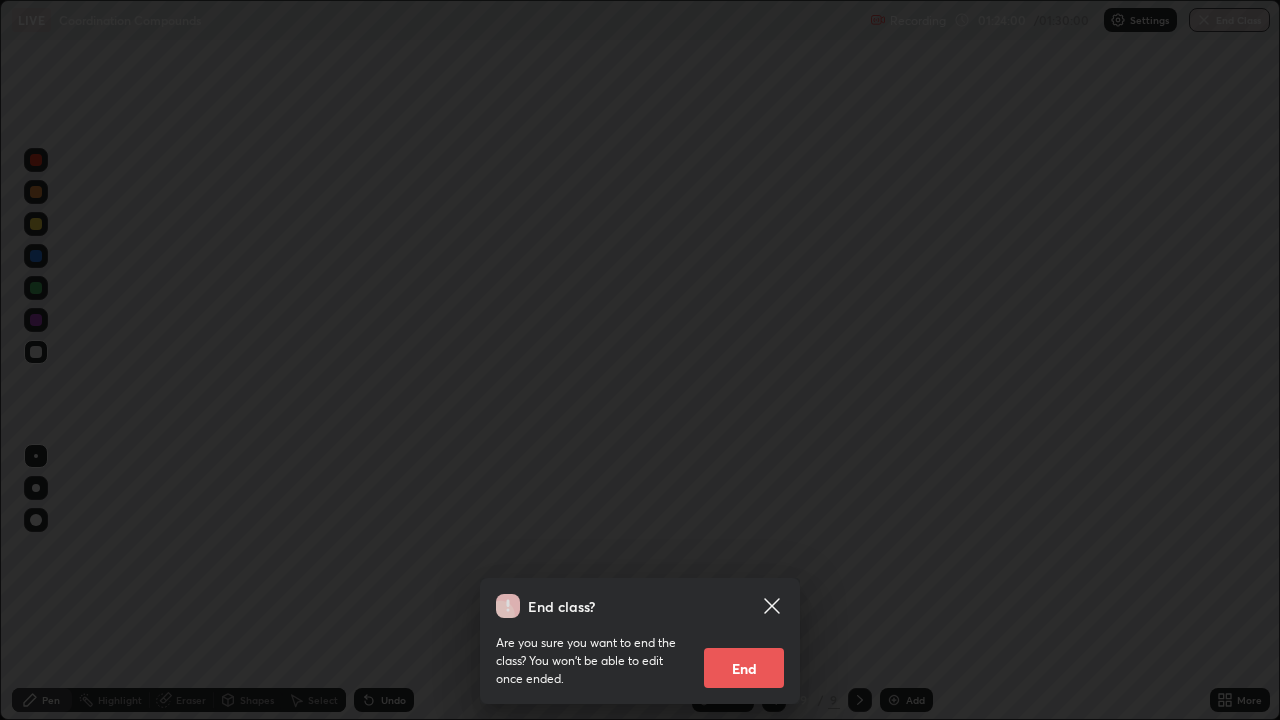 click on "End" at bounding box center [744, 668] 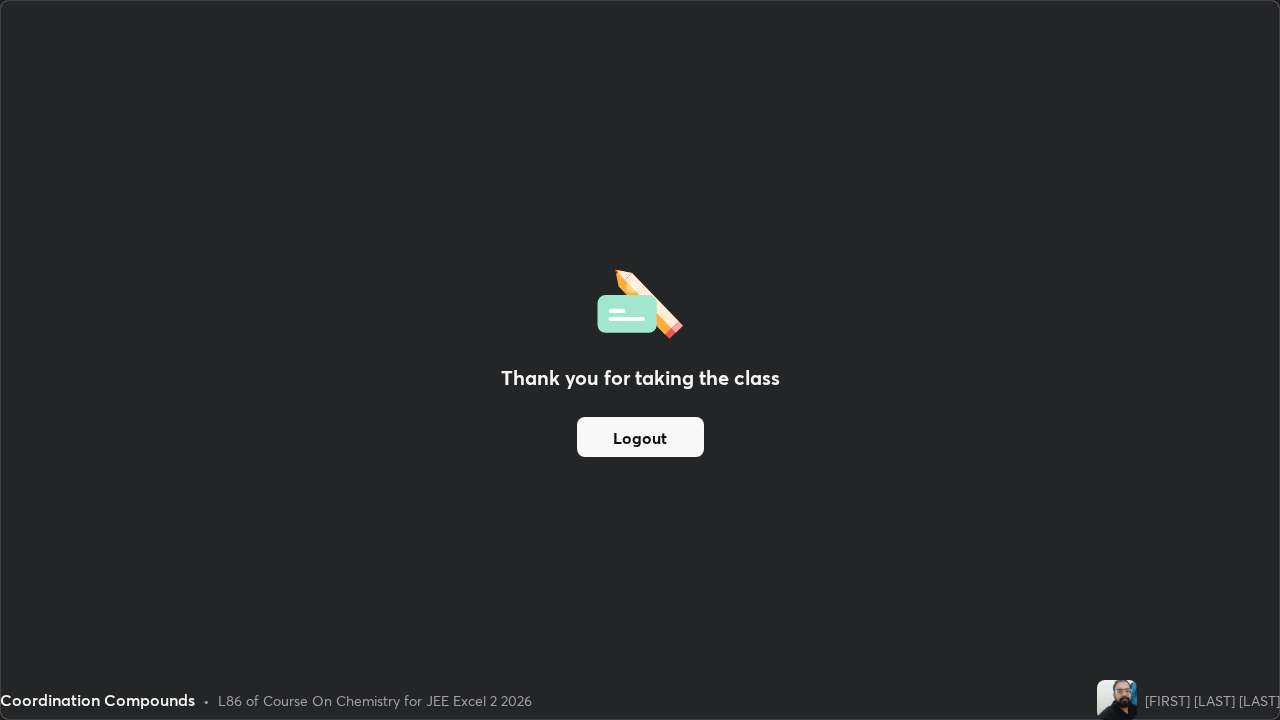 click on "Logout" at bounding box center (640, 437) 